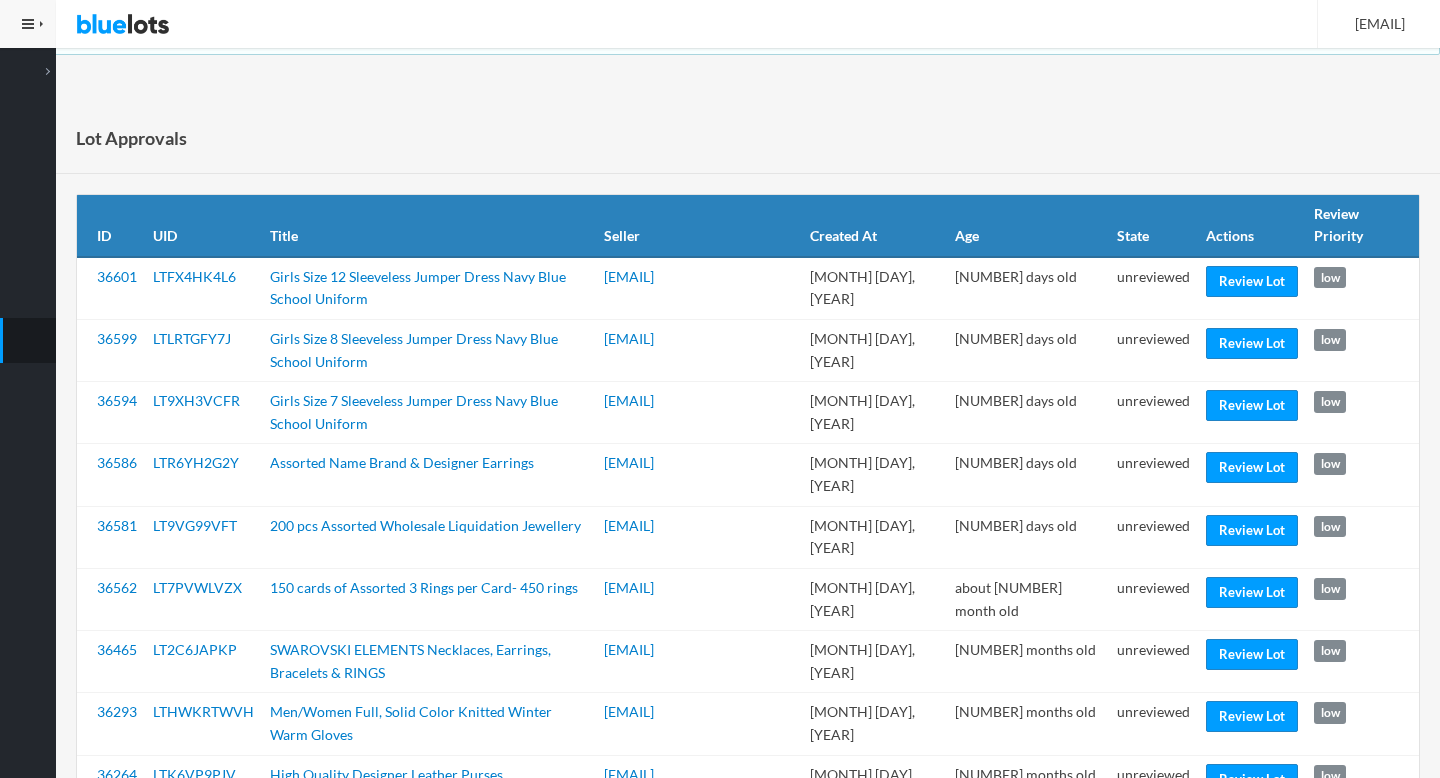 scroll, scrollTop: 0, scrollLeft: 0, axis: both 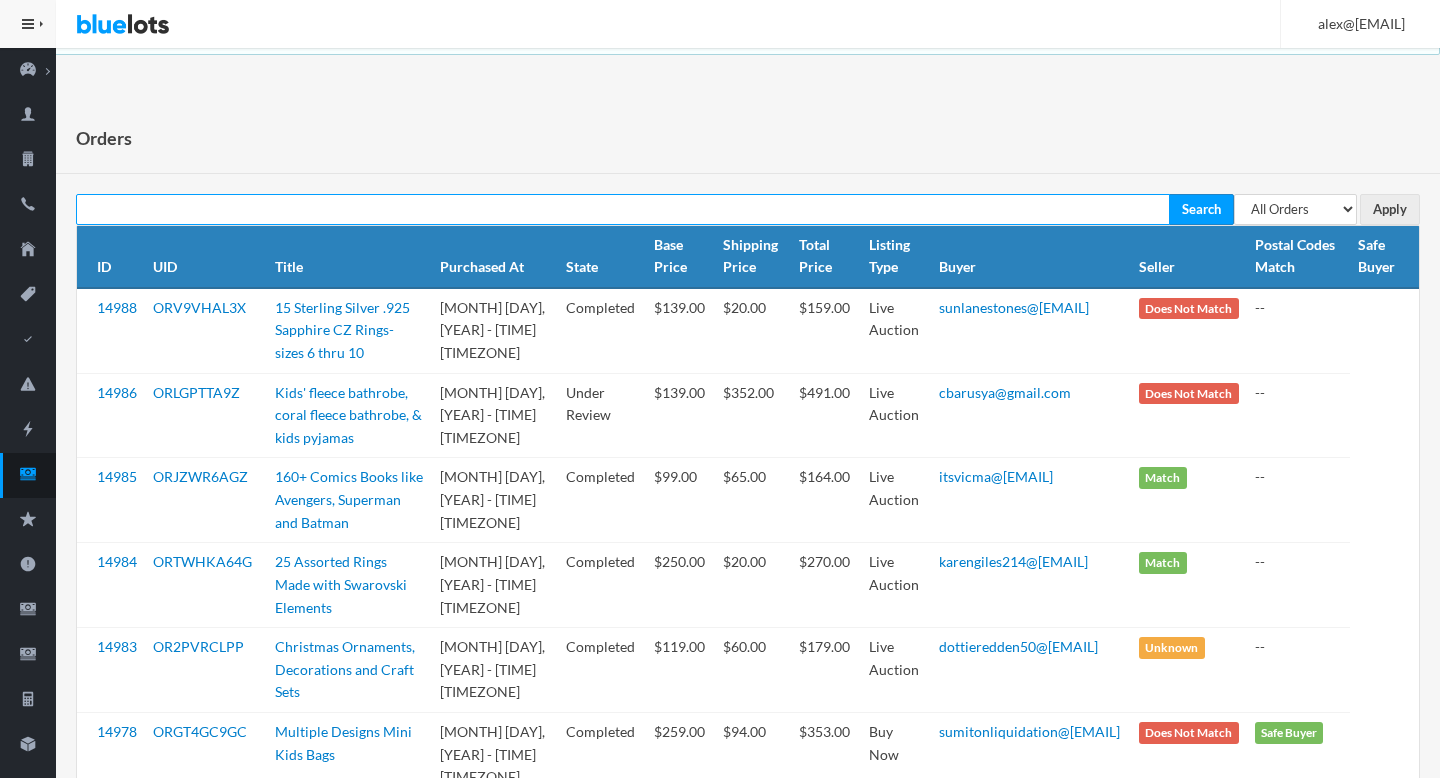 paste on "[EMAIL]" 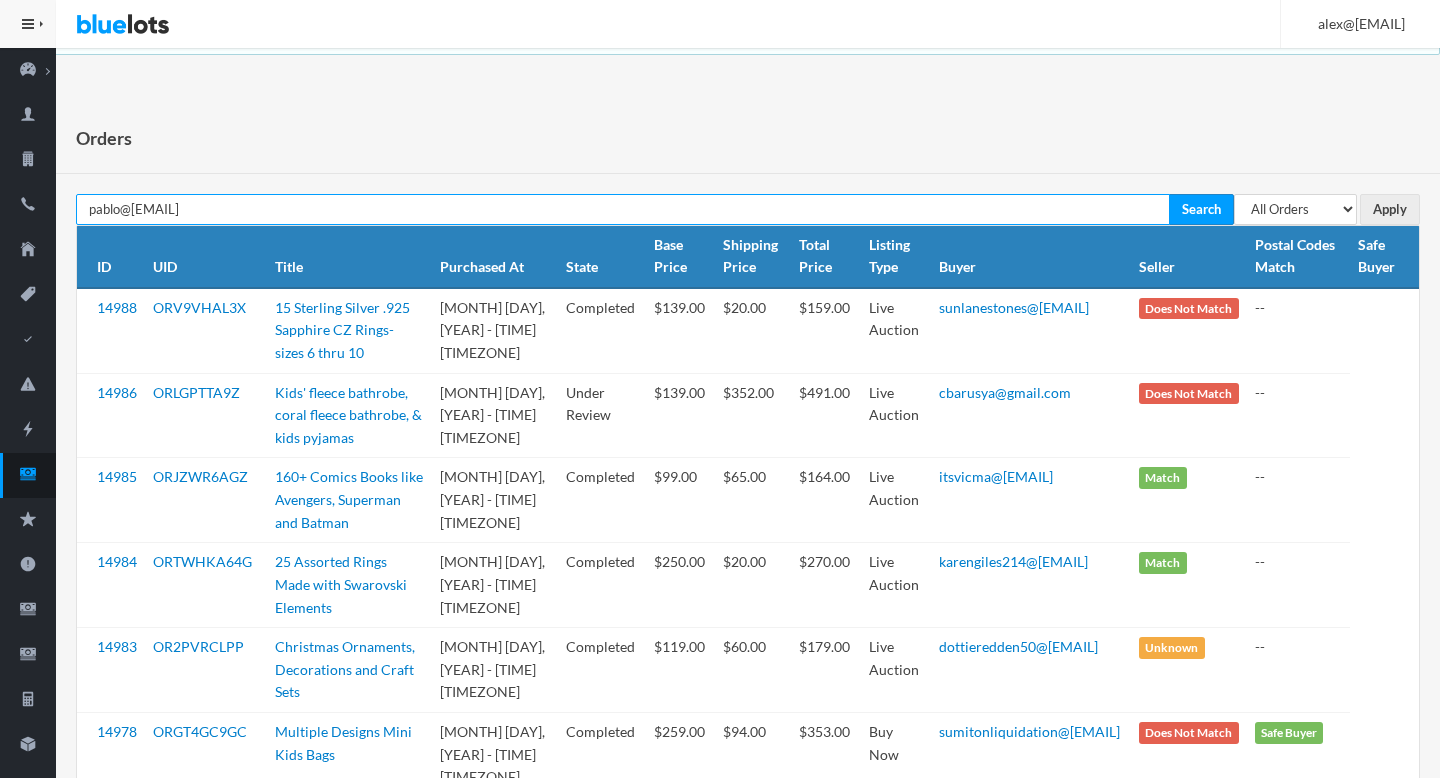 type on "[EMAIL]" 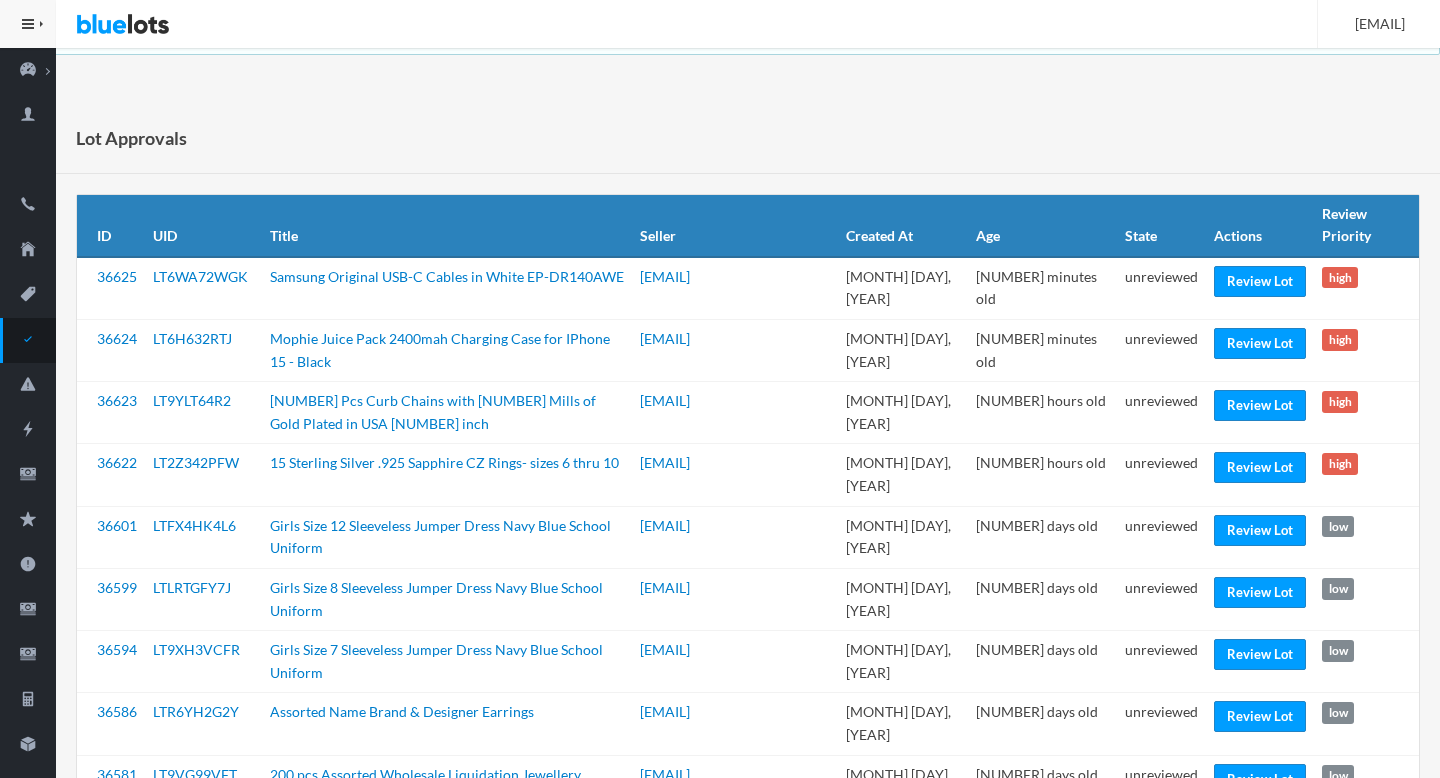 scroll, scrollTop: 0, scrollLeft: 0, axis: both 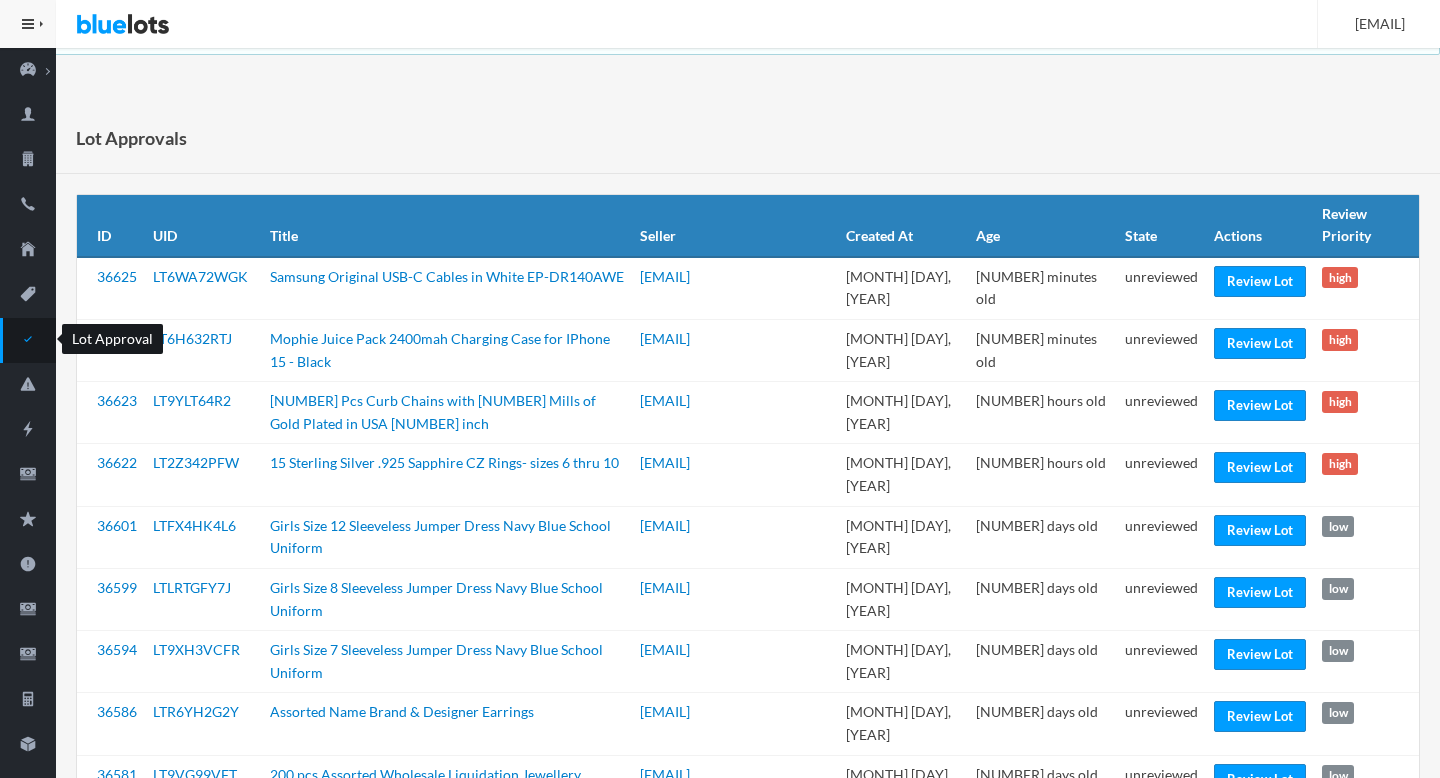 click 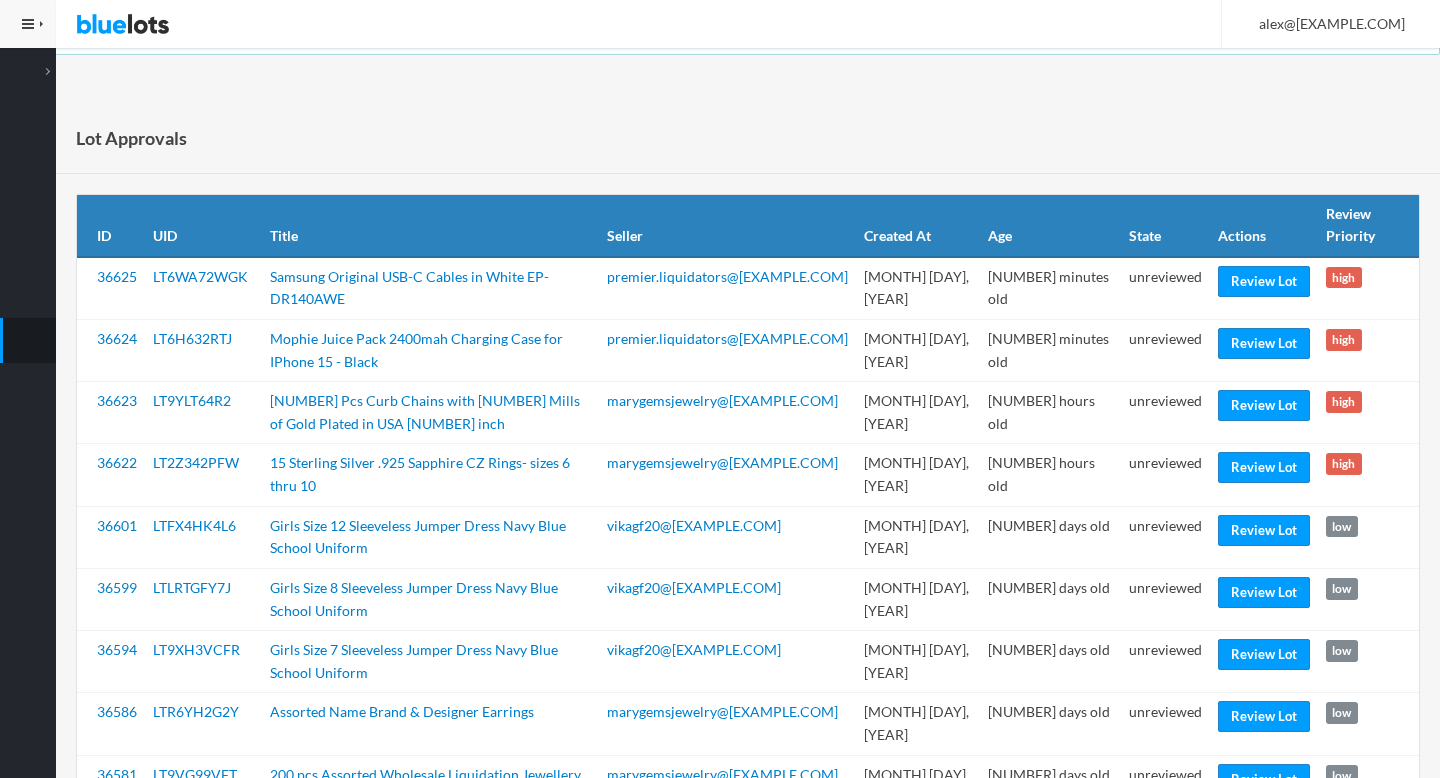 scroll, scrollTop: 0, scrollLeft: 0, axis: both 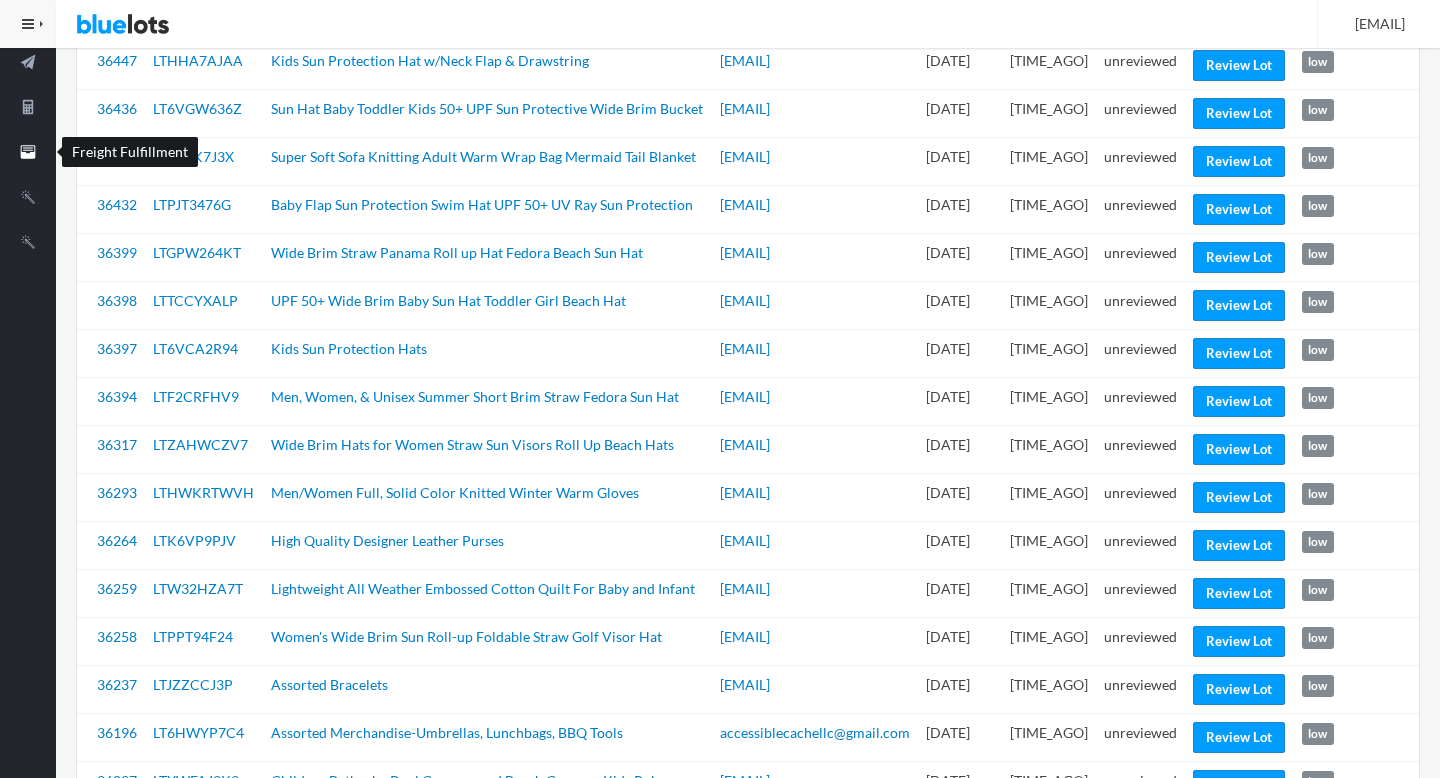 click 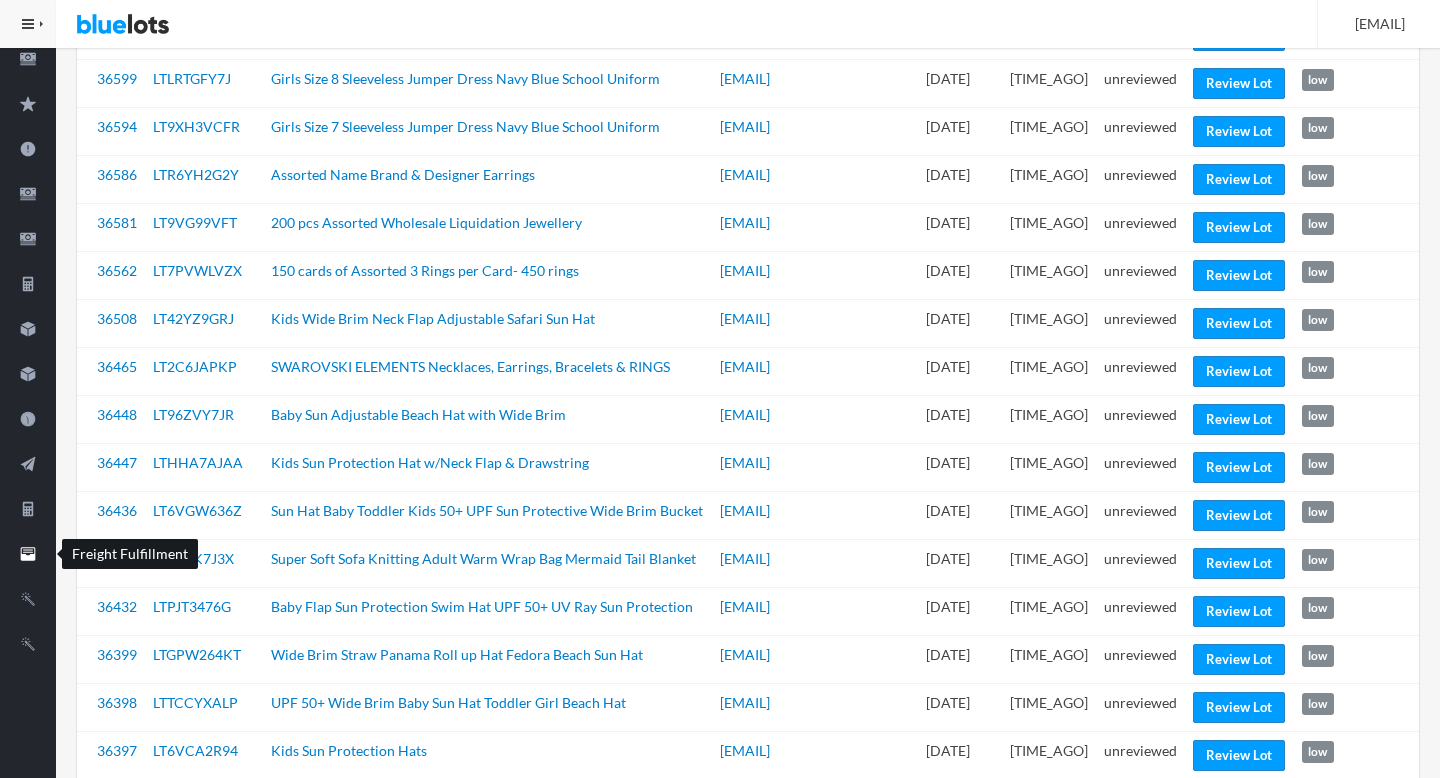scroll, scrollTop: 0, scrollLeft: 0, axis: both 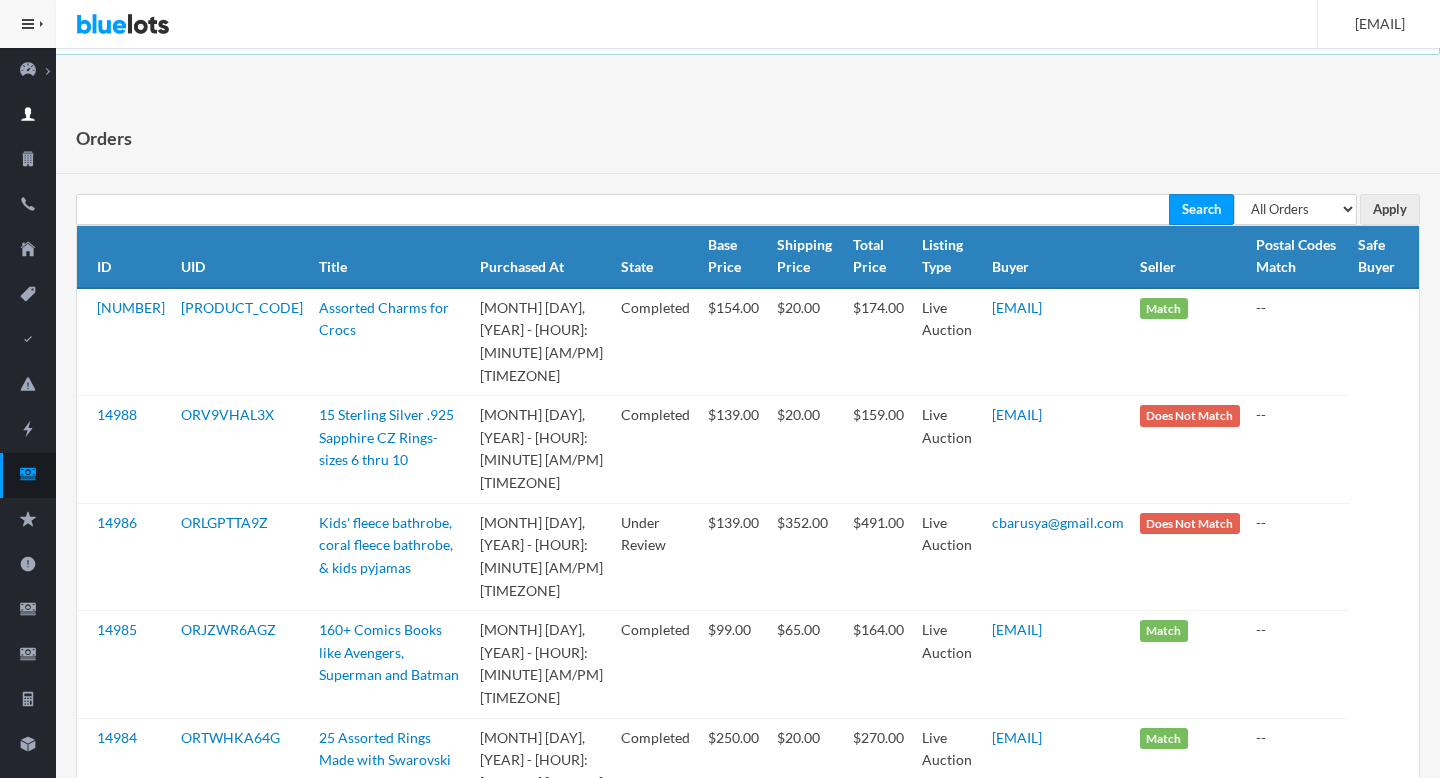 click at bounding box center (28, 115) 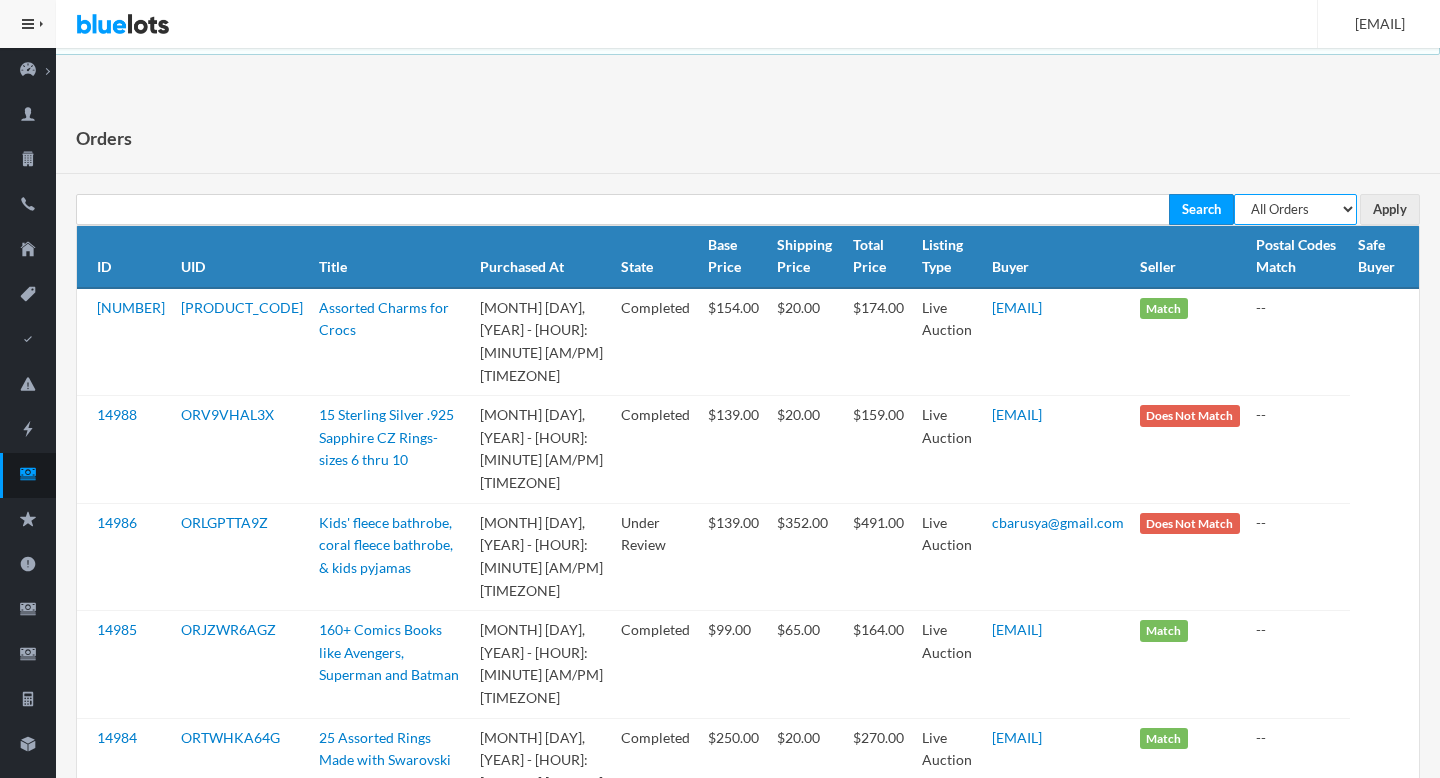 click on "All Orders Pending
Completed
Under review
Cancelled" at bounding box center (1295, 209) 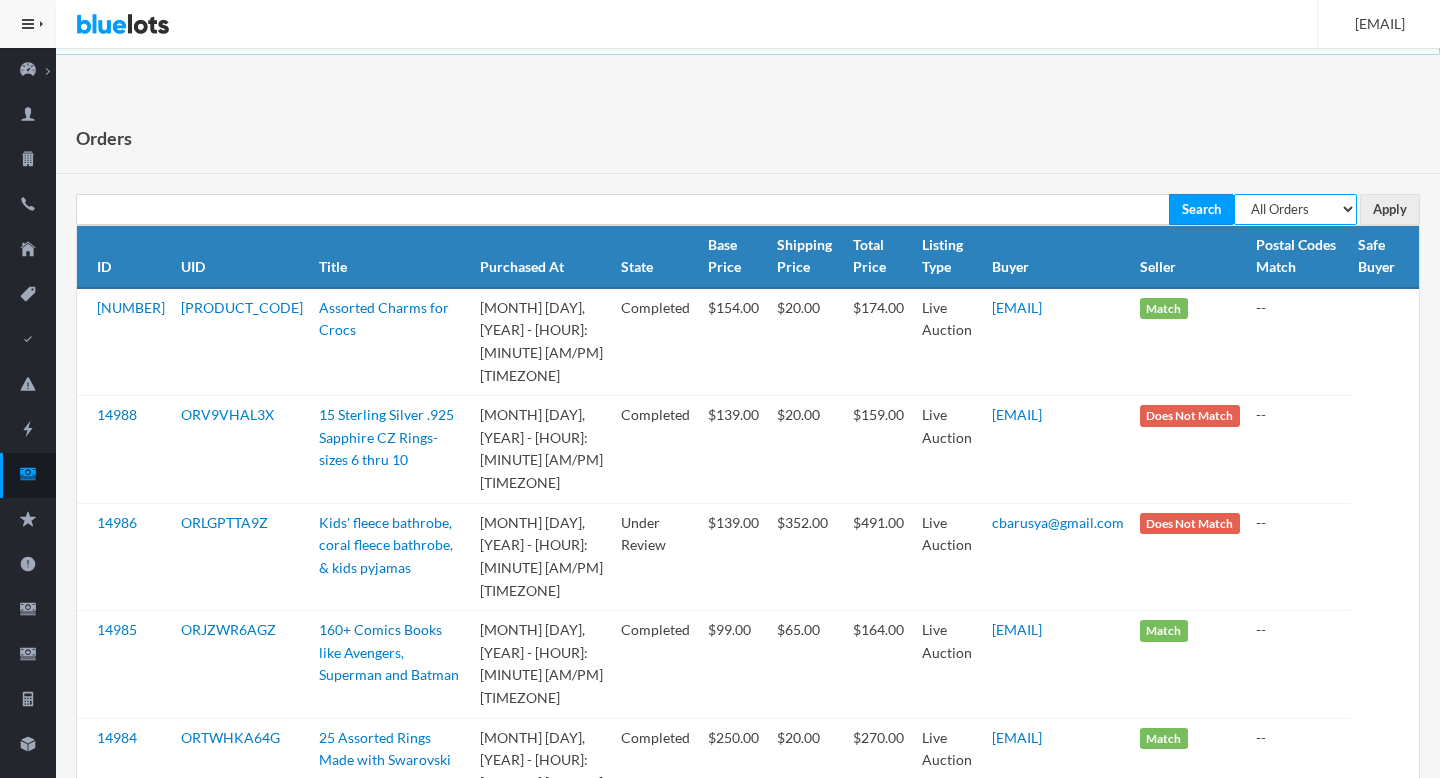 select on "pending" 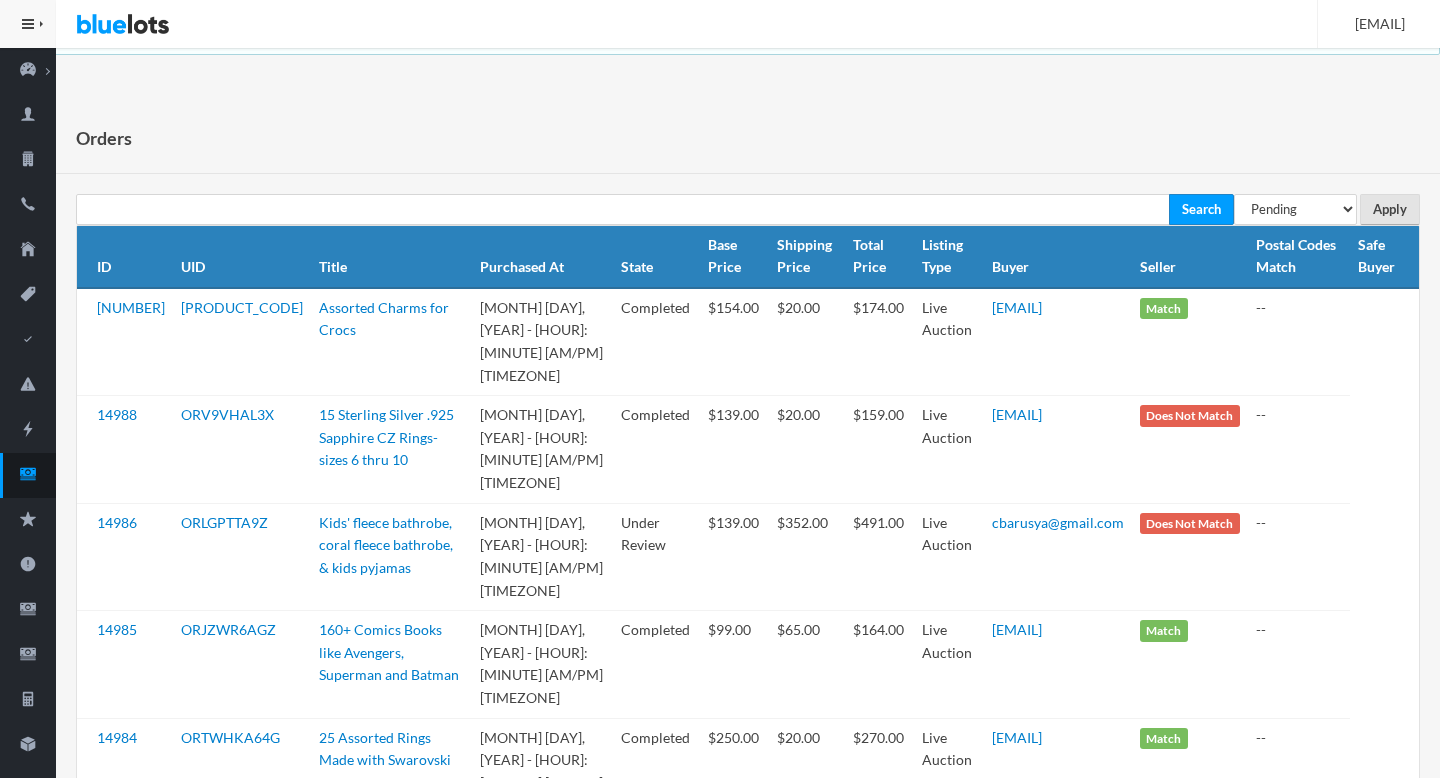 click on "Apply" at bounding box center (1390, 209) 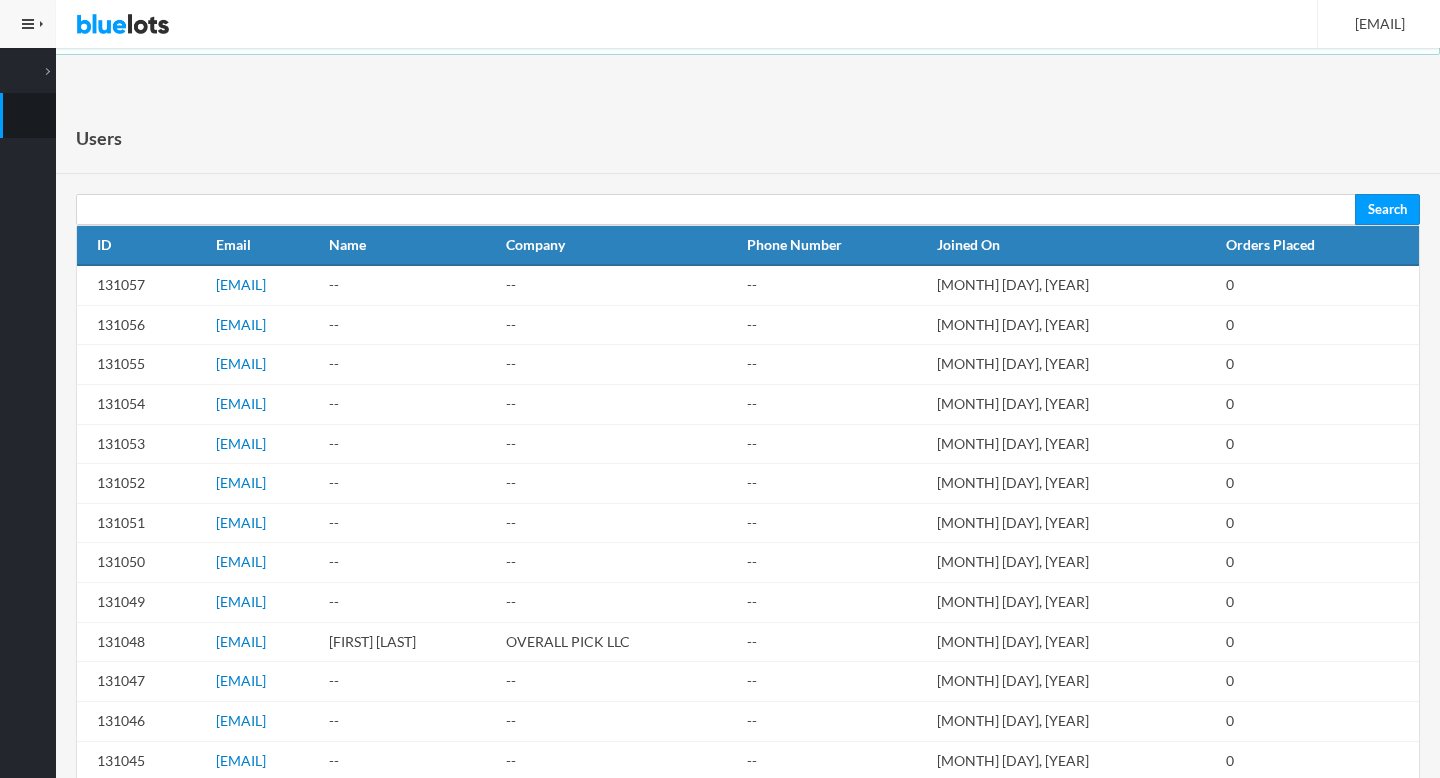scroll, scrollTop: 0, scrollLeft: 0, axis: both 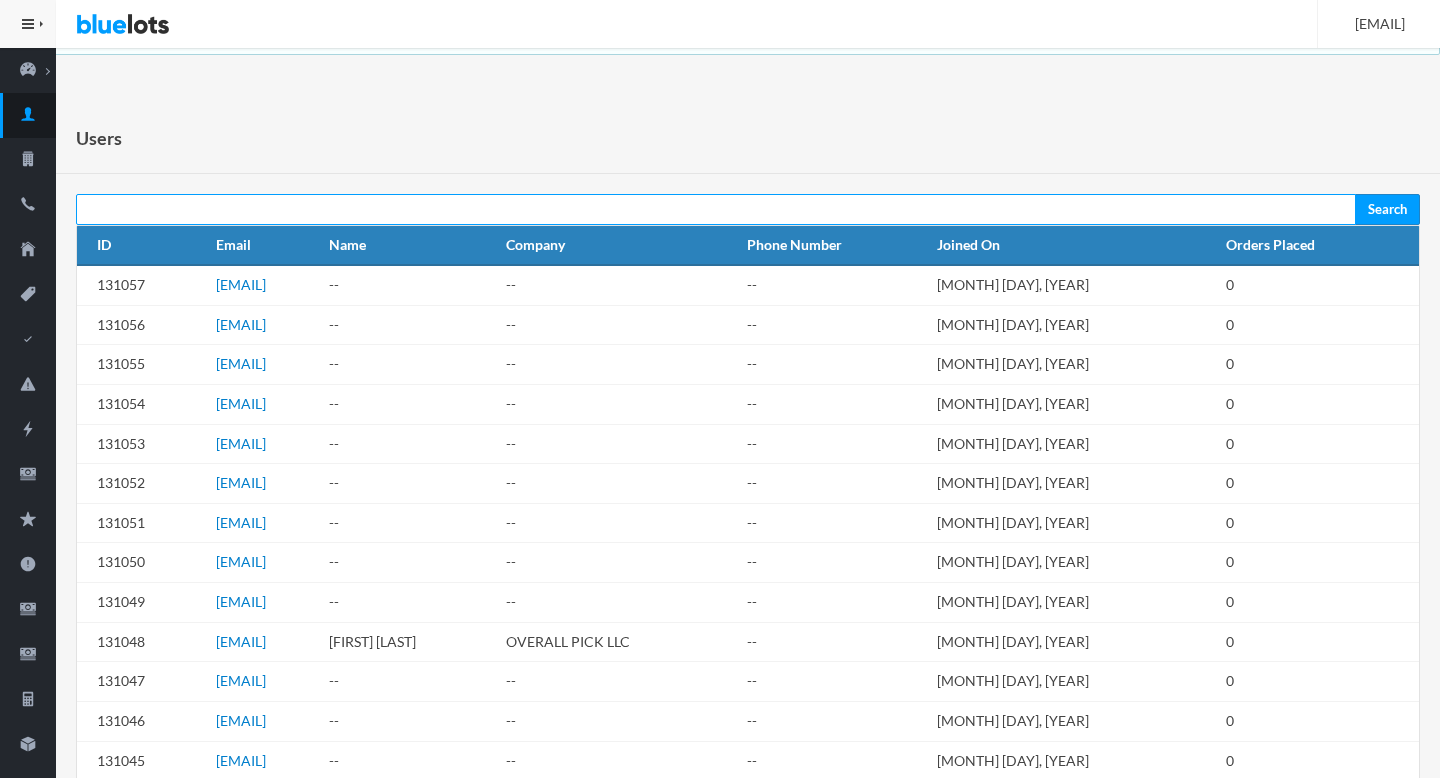 paste on "[EMAIL]" 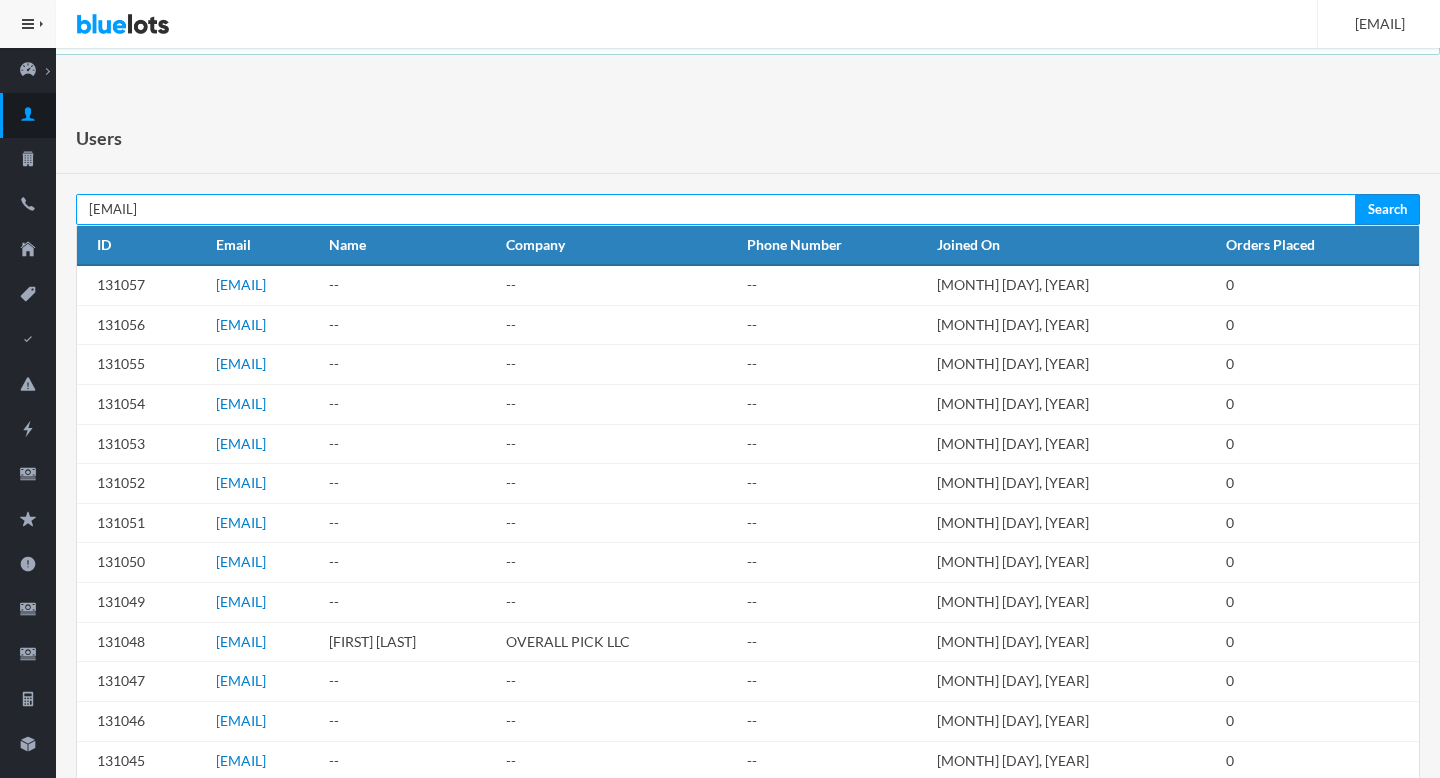 type on "[EMAIL]" 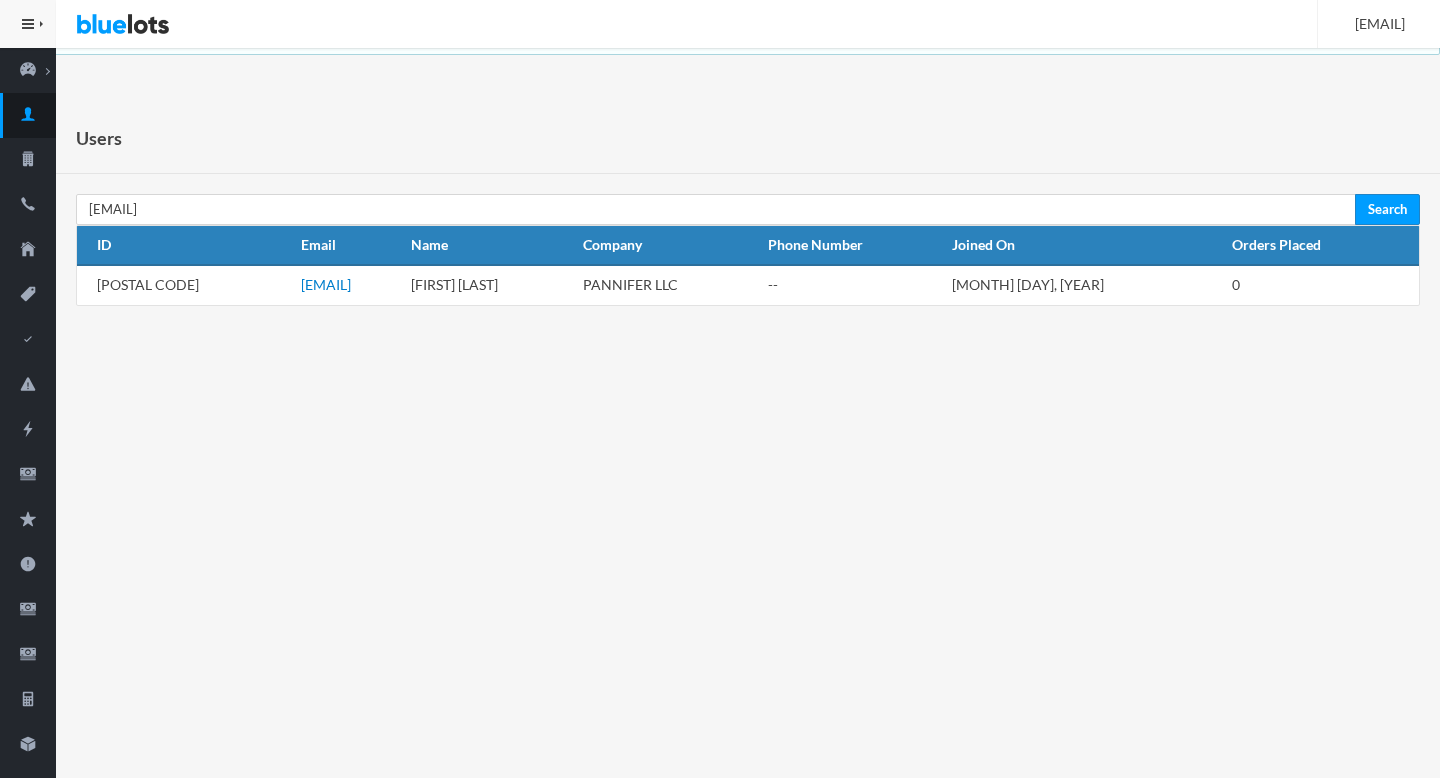 scroll, scrollTop: 0, scrollLeft: 0, axis: both 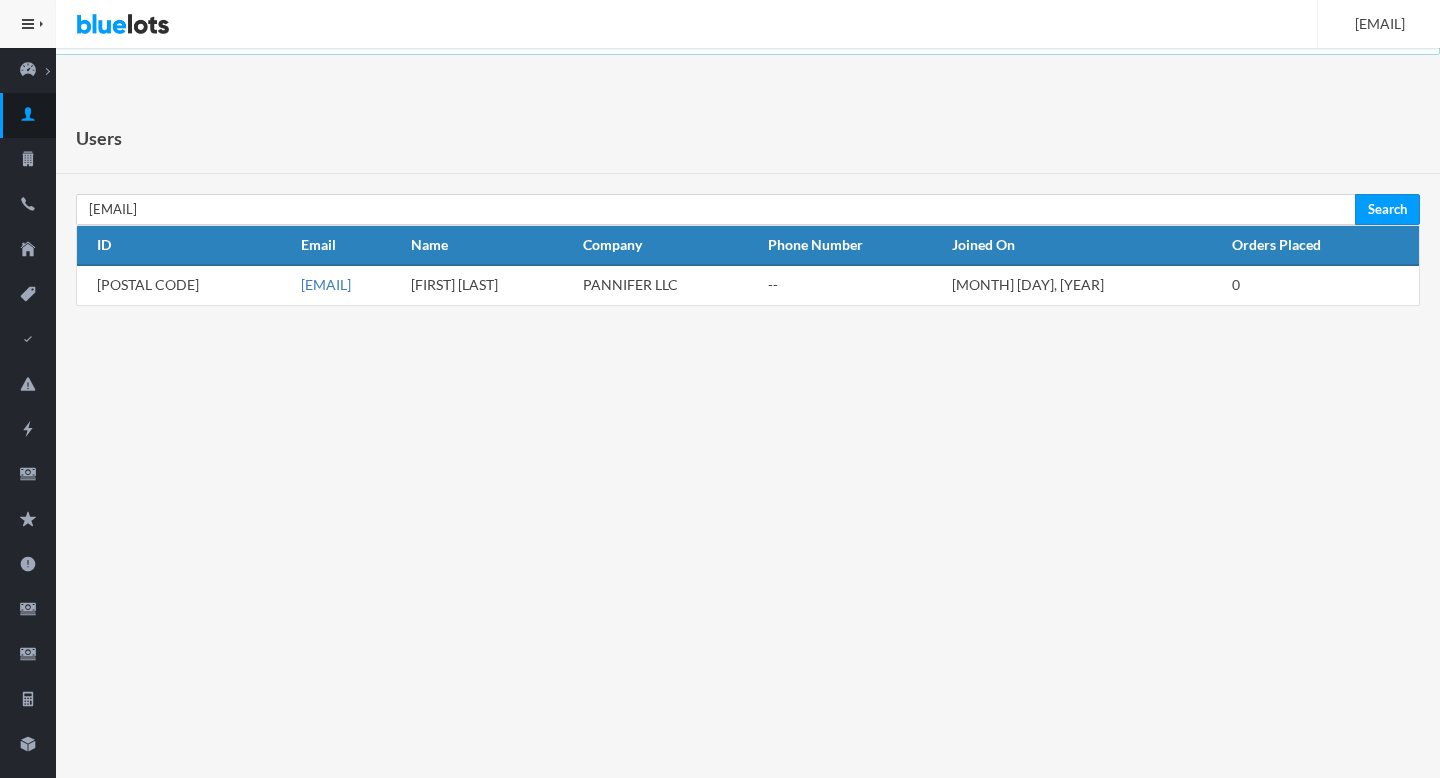 click on "[EMAIL]" at bounding box center [326, 284] 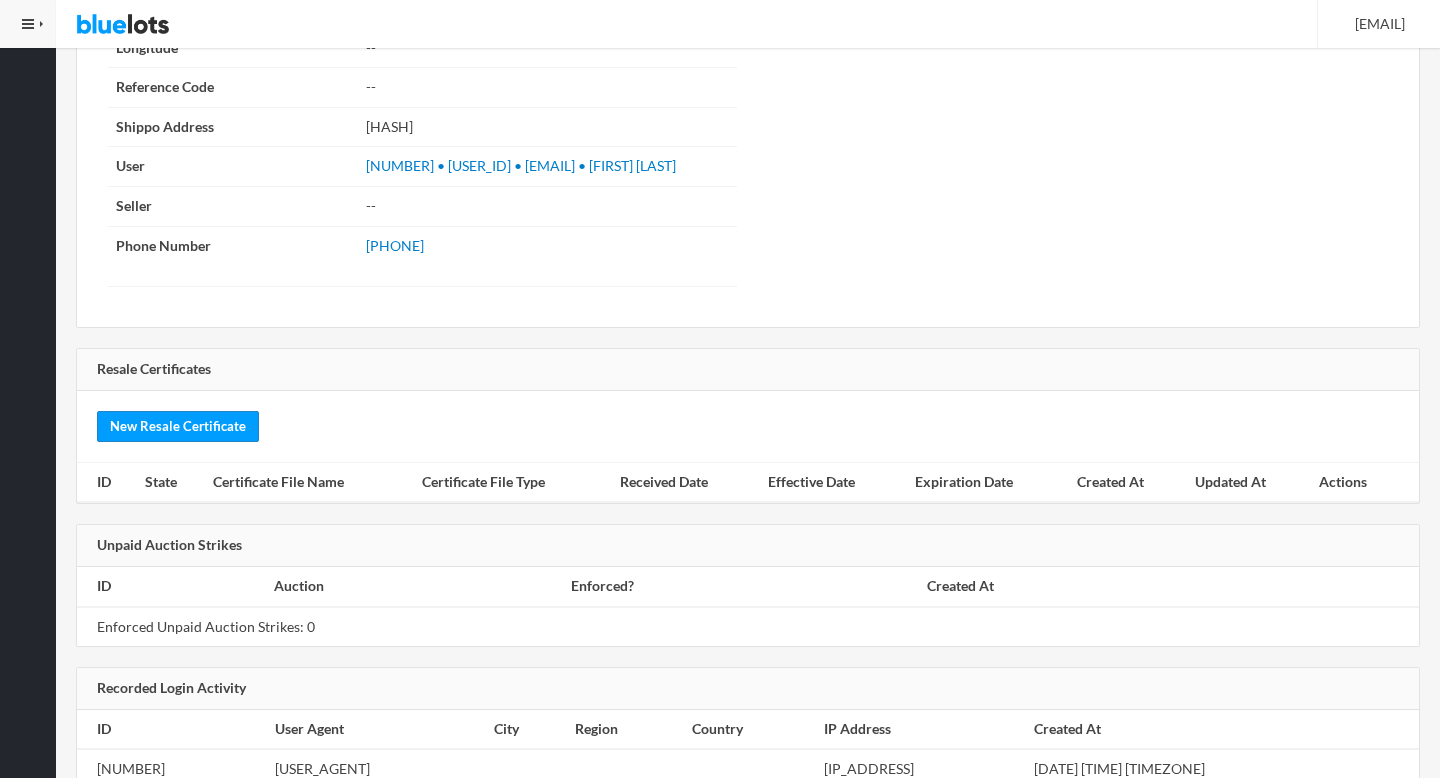 scroll, scrollTop: 2864, scrollLeft: 0, axis: vertical 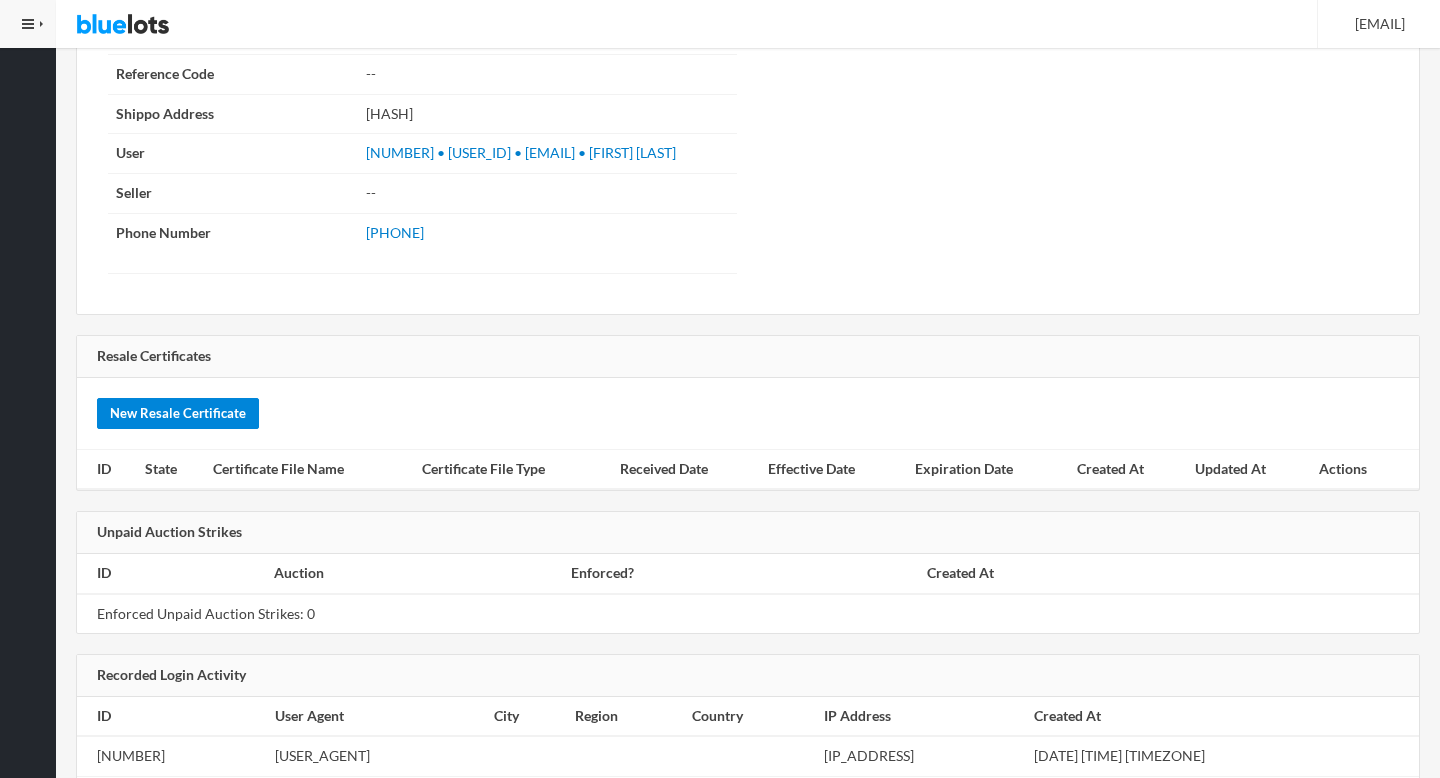 click on "New Resale Certificate" at bounding box center [178, 413] 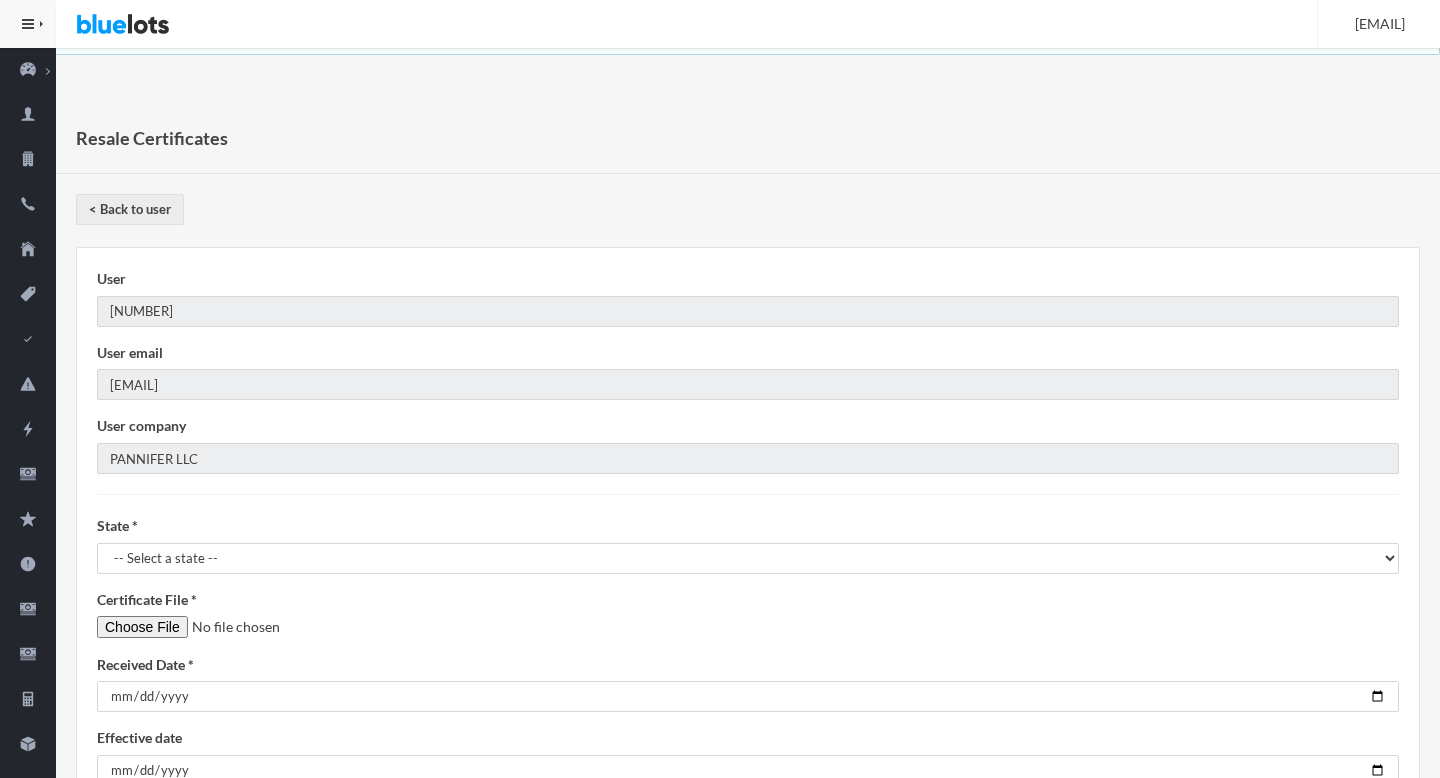 scroll, scrollTop: 0, scrollLeft: 0, axis: both 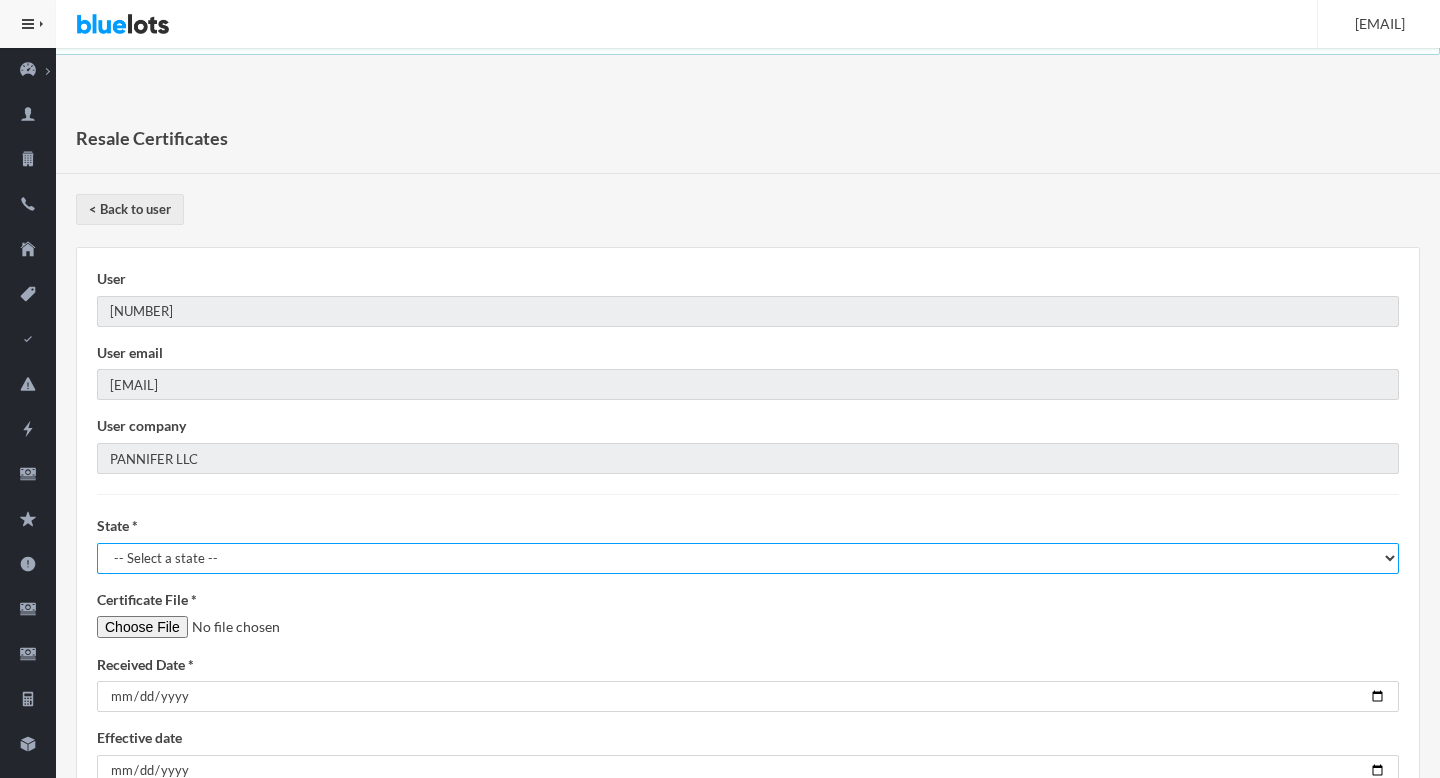 click on "-- Select a state --
AL - Alabama
AK - Alaska
AZ - Arizona
AR - Arkansas
CA - California
CO - Colorado
CT - Connecticut
DE - Delaware
DC - District of Columbia
FL - Florida
GA - Georgia
HI - Hawaii
ID - Idaho
IL - Illinois
IN - Indiana
IA - Iowa
KS - Kansas
KY - Kentucky
LA - Louisiana
ME - Maine
MD - Maryland
MA - Massachusetts
MI - Michigan
MN - Minnesota
MS - Mississippi
MO - Missouri
MT - Montana
NE - Nebraska
NV - Nevada
NH - New Hampshire
NJ - New Jersey
NM - New Mexico
NY - New York
NC - North Carolina
ND - North Dakota
OH - Ohio
OK - Oklahoma
OR - Oregon
PA - Pennsylvania
RI - Rhode Island
SC - South Carolina
SD - South Dakota
TN - Tennessee
TX - Texas
UT - Utah
VT - Vermont
VA - Virginia
WA - Washington
WV - West Virginia
WI - Wisconsin
WY - Wyoming" at bounding box center [748, 558] 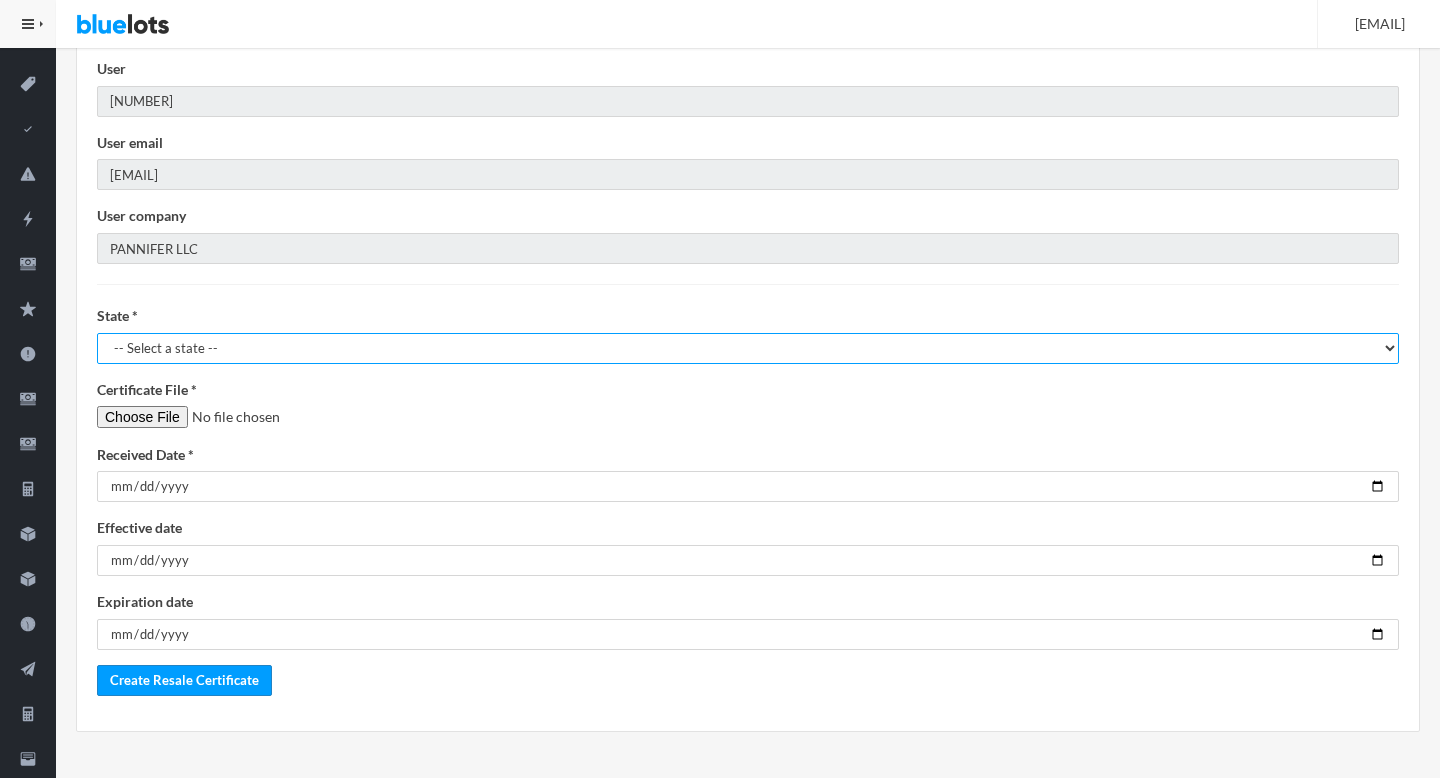 scroll, scrollTop: 214, scrollLeft: 0, axis: vertical 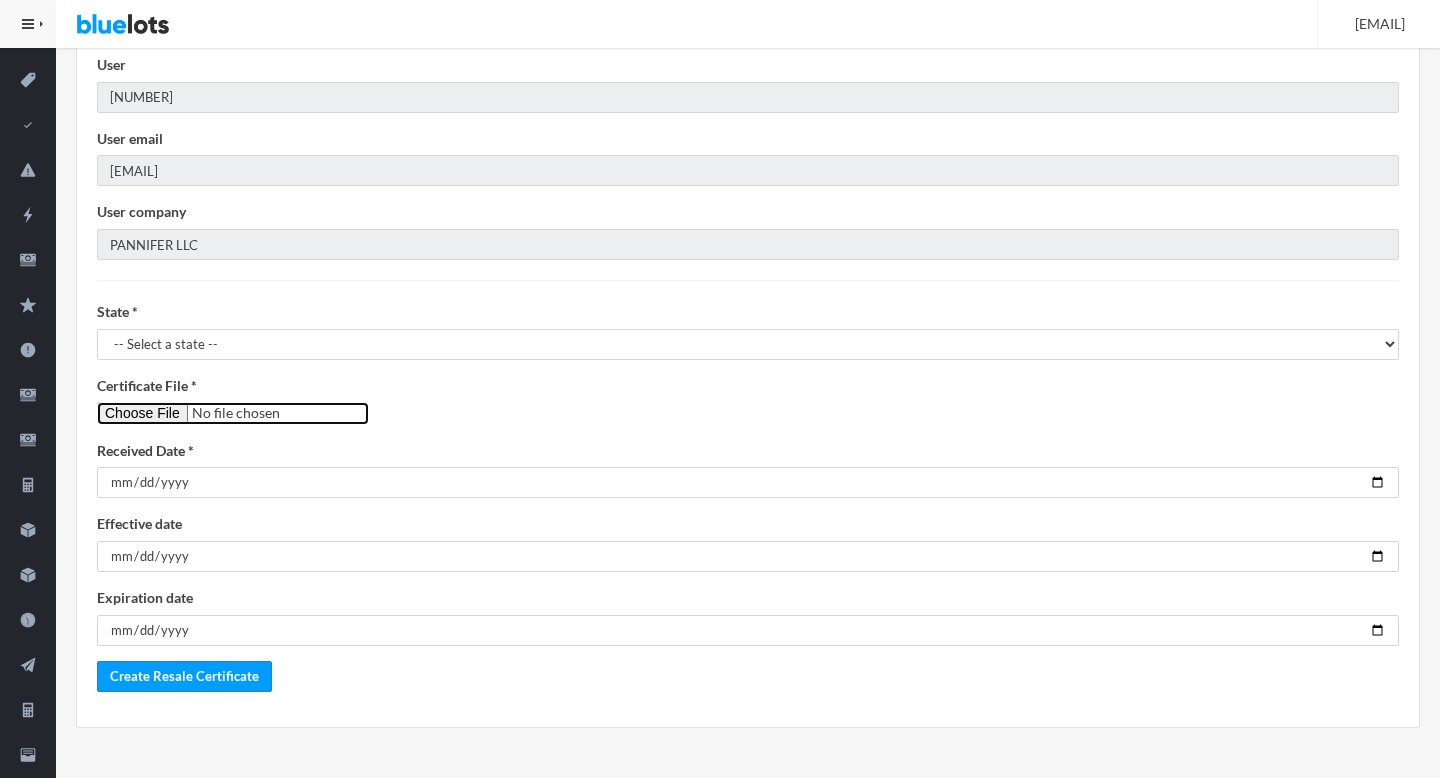click at bounding box center [233, 413] 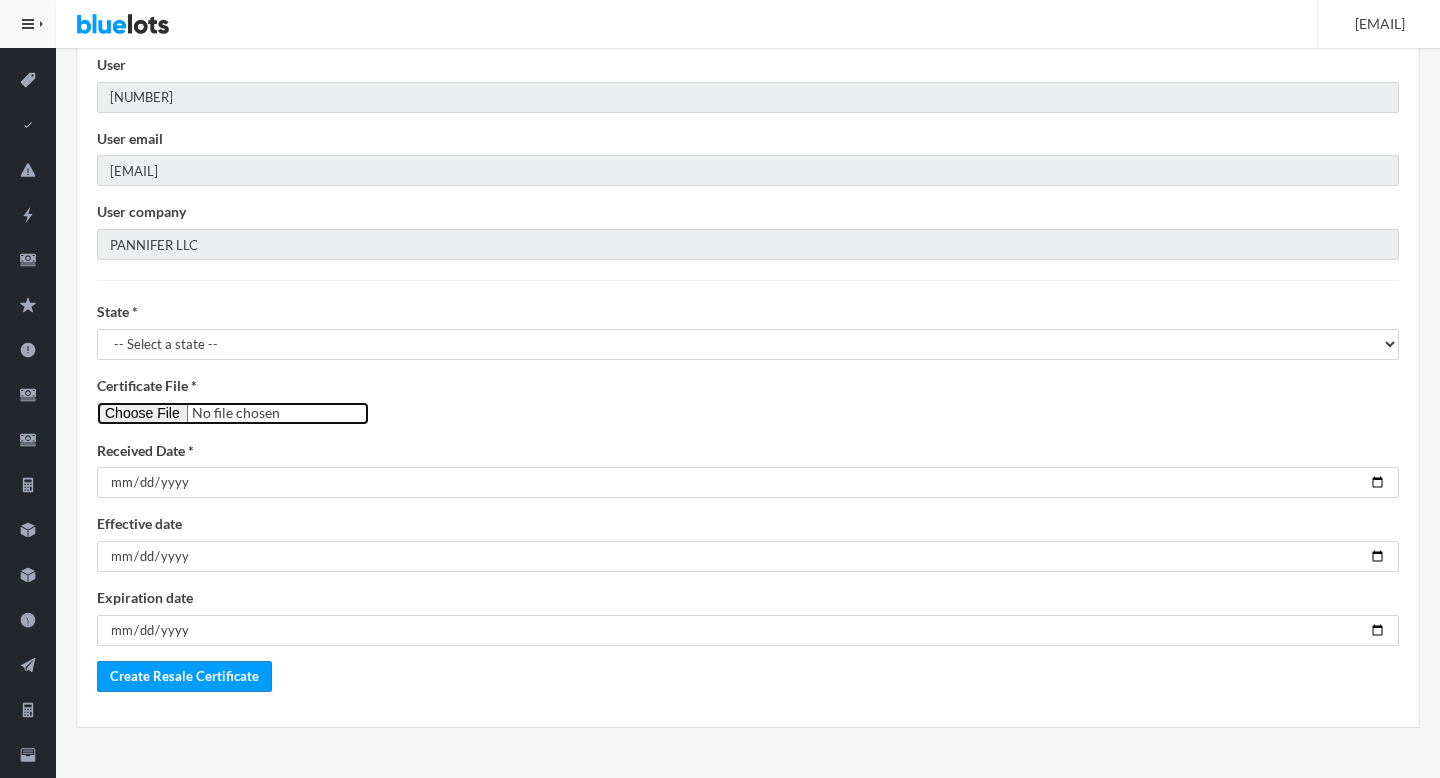 type on "C:\fakepath\pablo@pannifer.com.pdf" 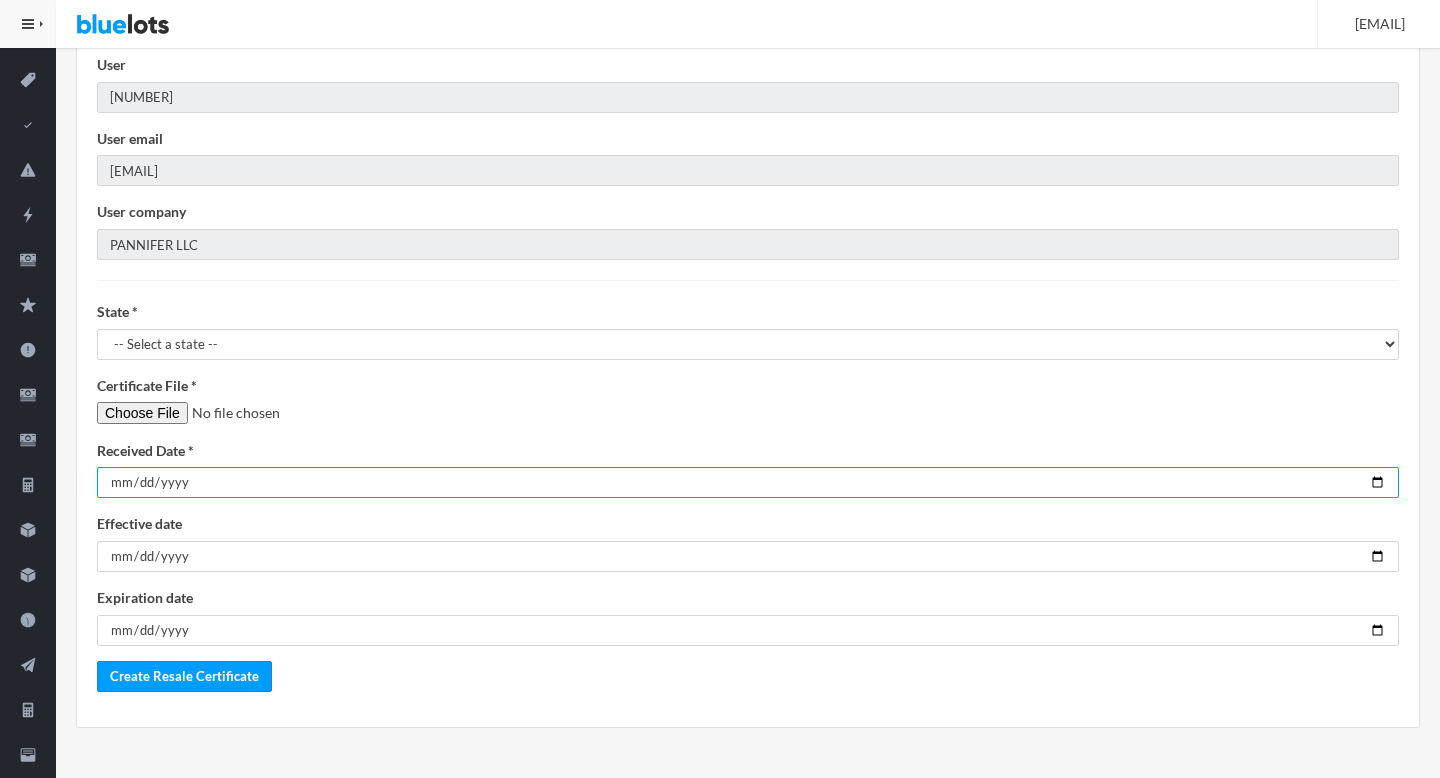 click at bounding box center (748, 482) 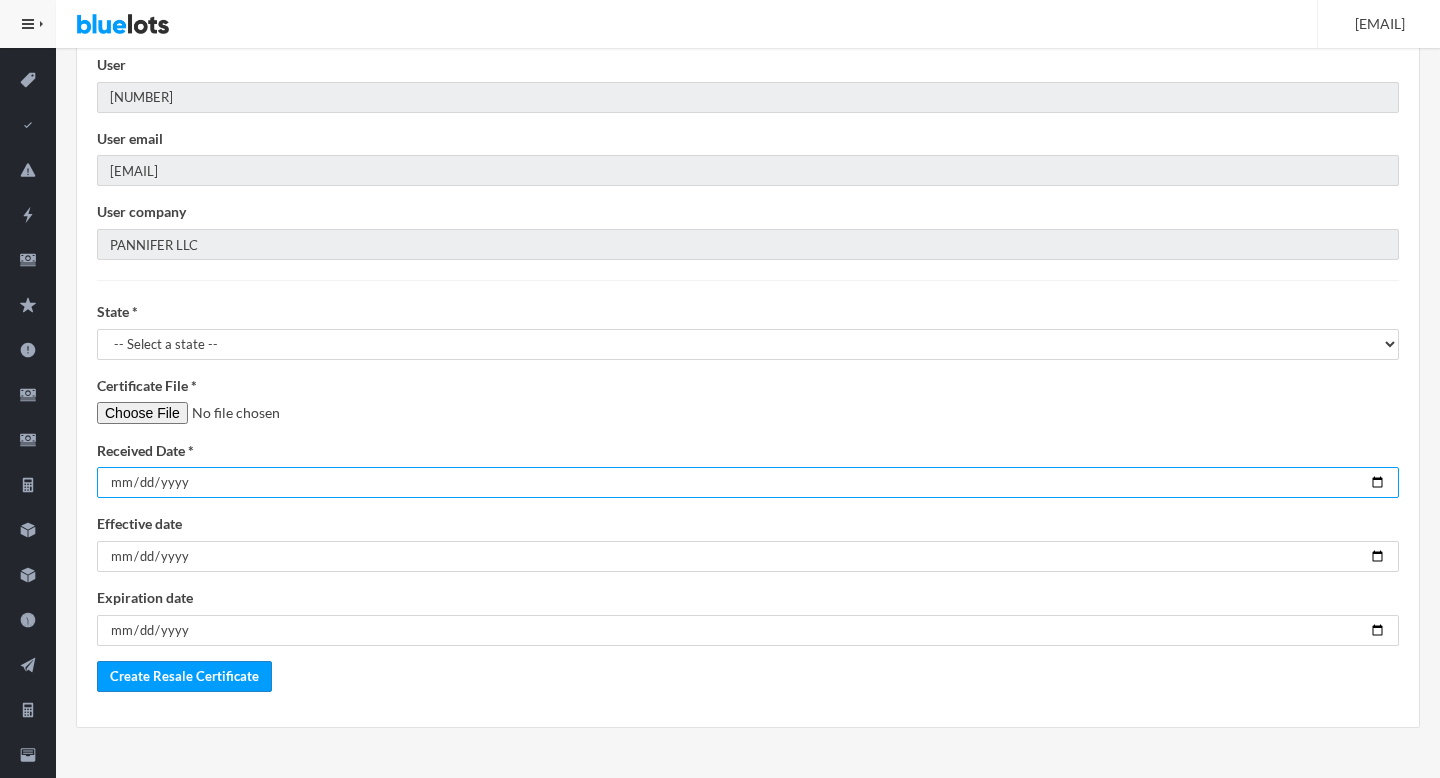 type on "2025-08-01" 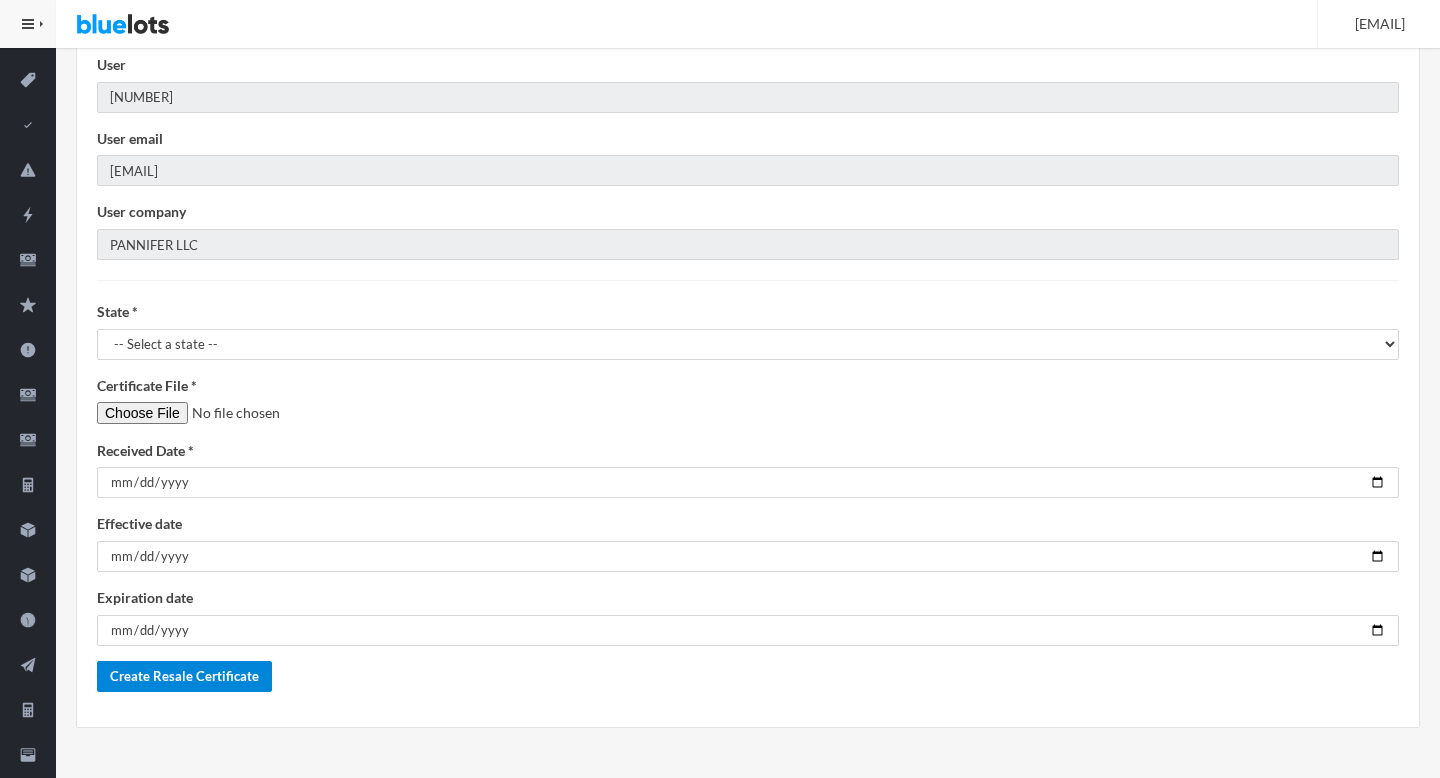 click on "Create Resale Certificate" at bounding box center [184, 676] 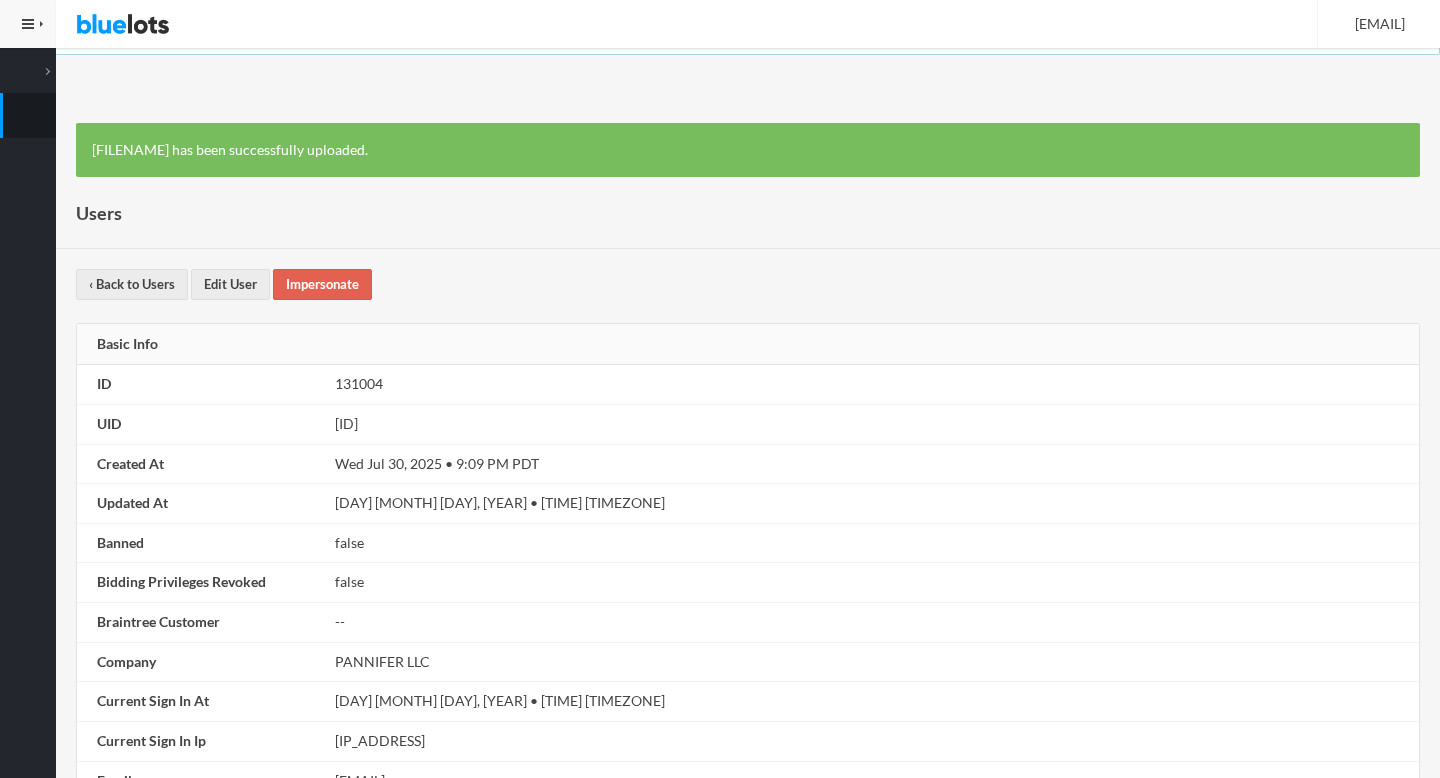 scroll, scrollTop: 0, scrollLeft: 0, axis: both 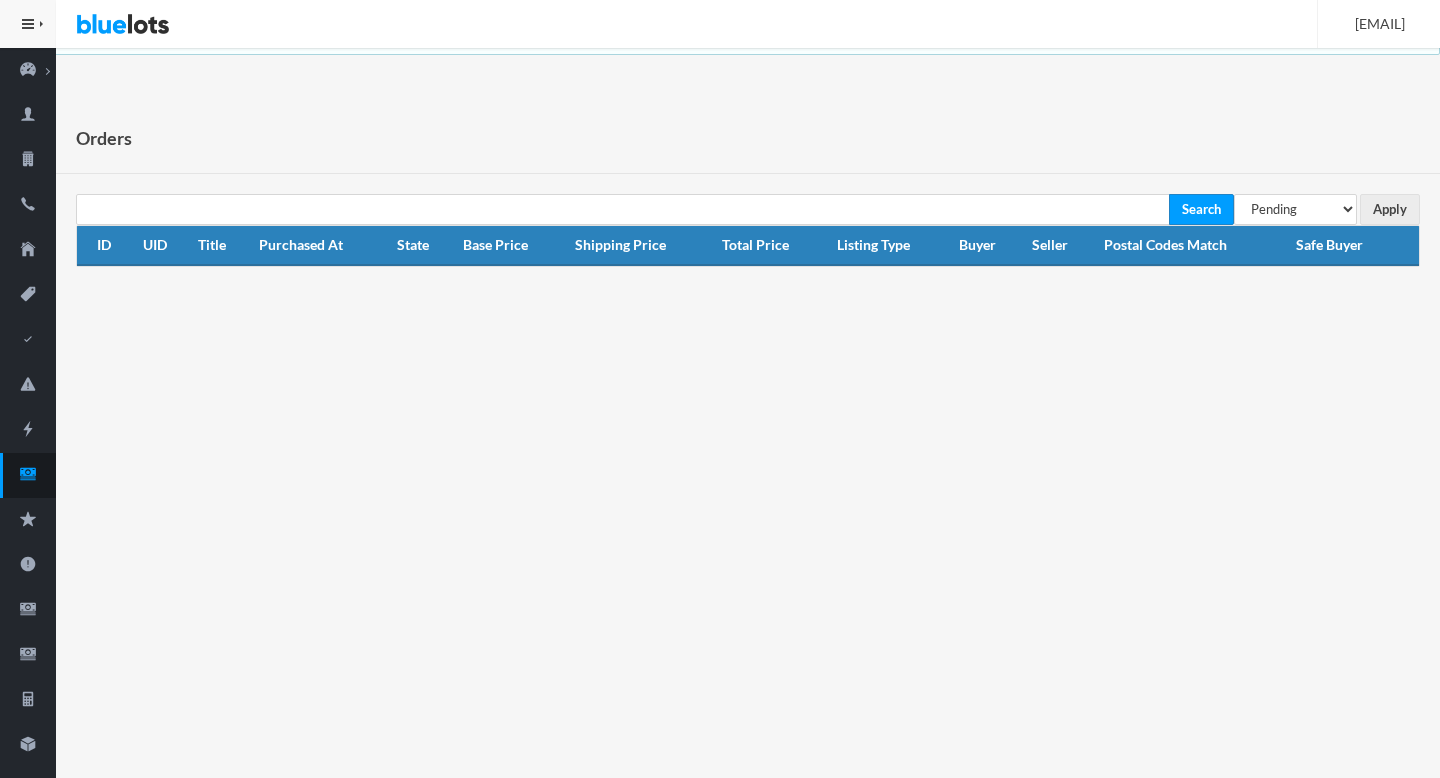 select on "under_review" 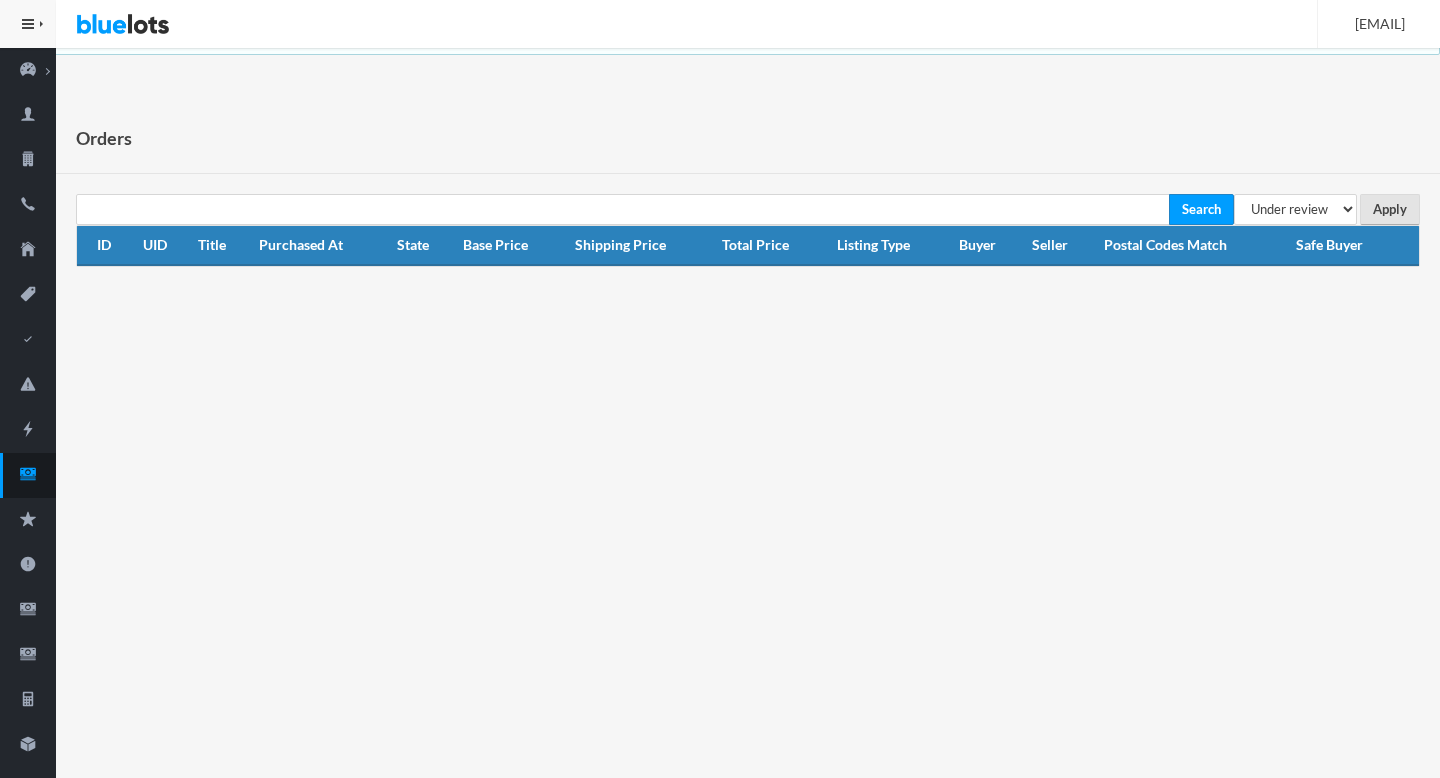 click on "Apply" at bounding box center [1390, 209] 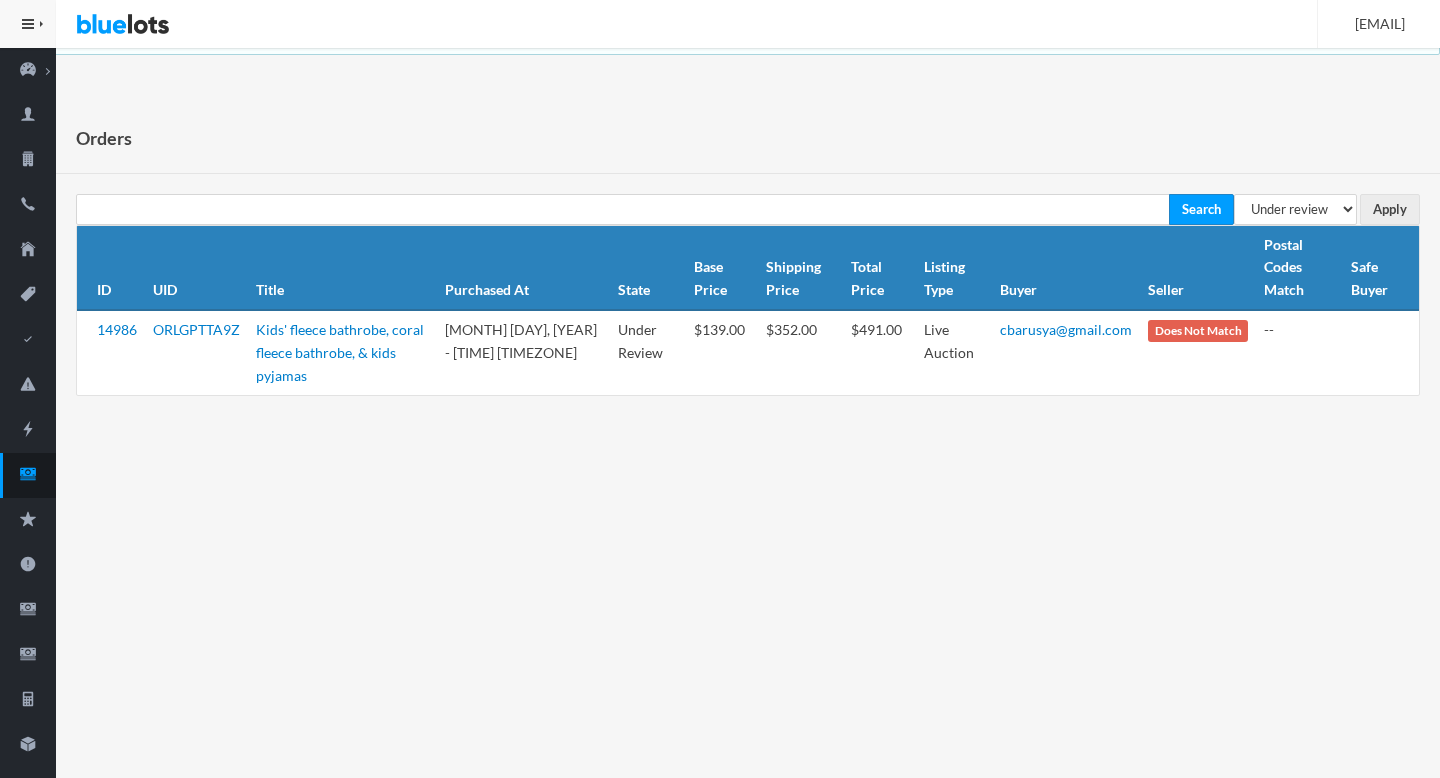 scroll, scrollTop: 0, scrollLeft: 0, axis: both 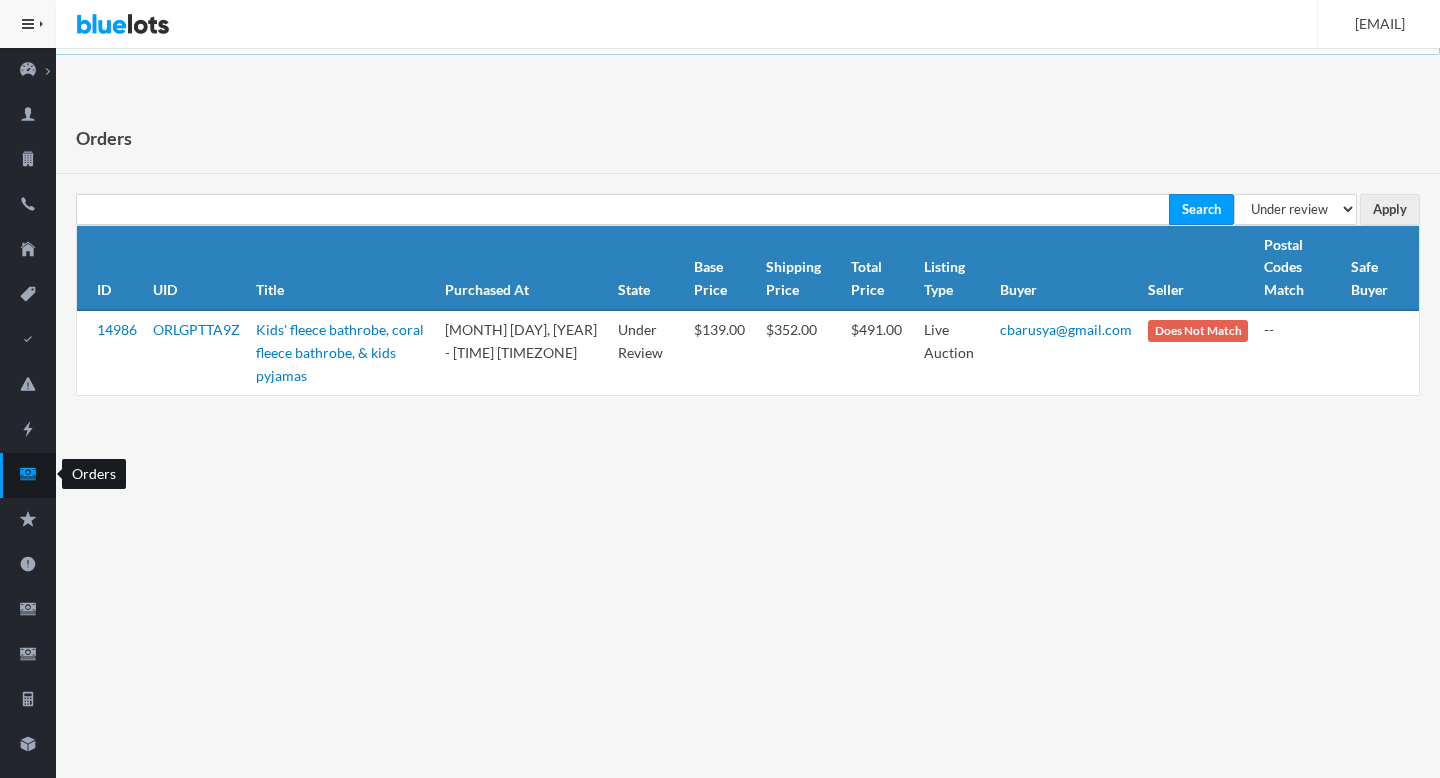 click at bounding box center (28, 475) 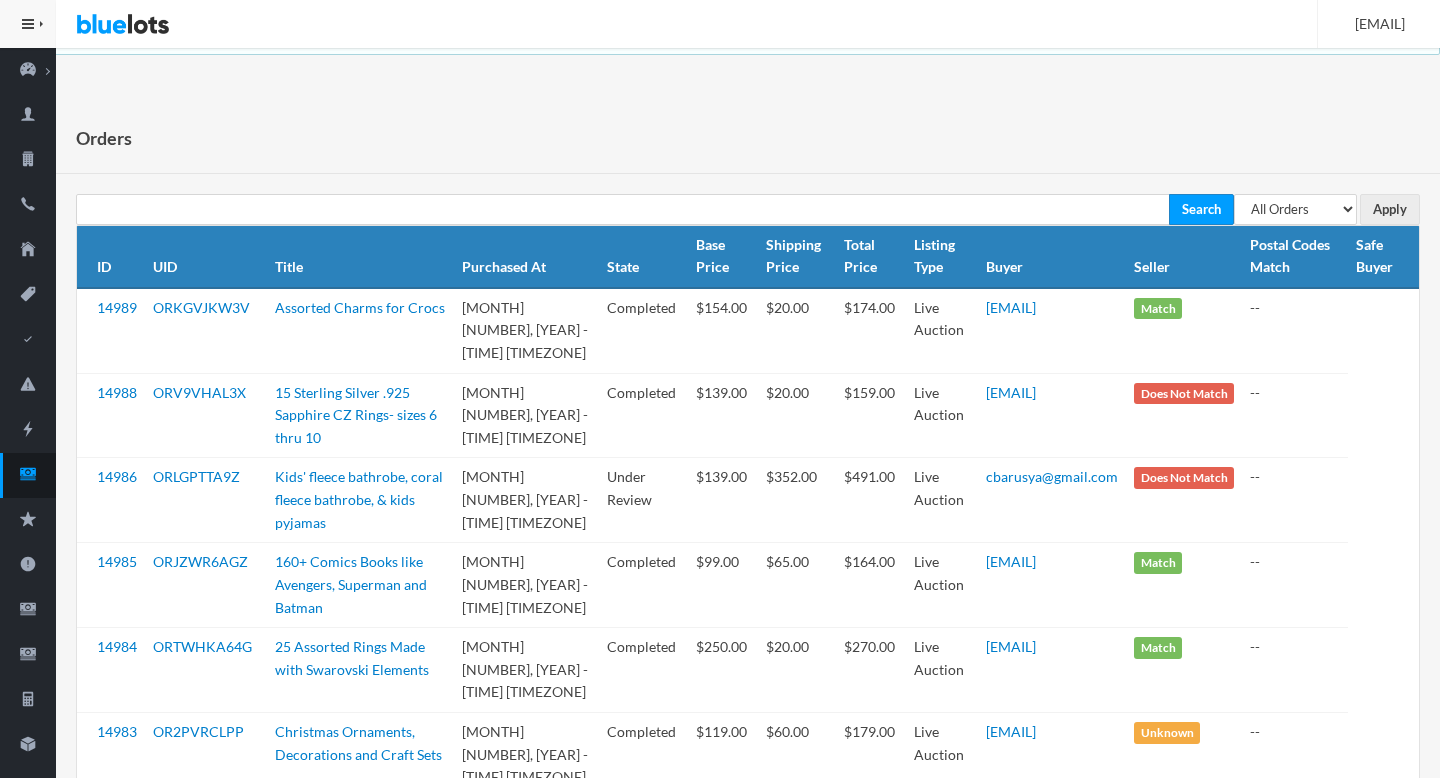 scroll, scrollTop: 0, scrollLeft: 0, axis: both 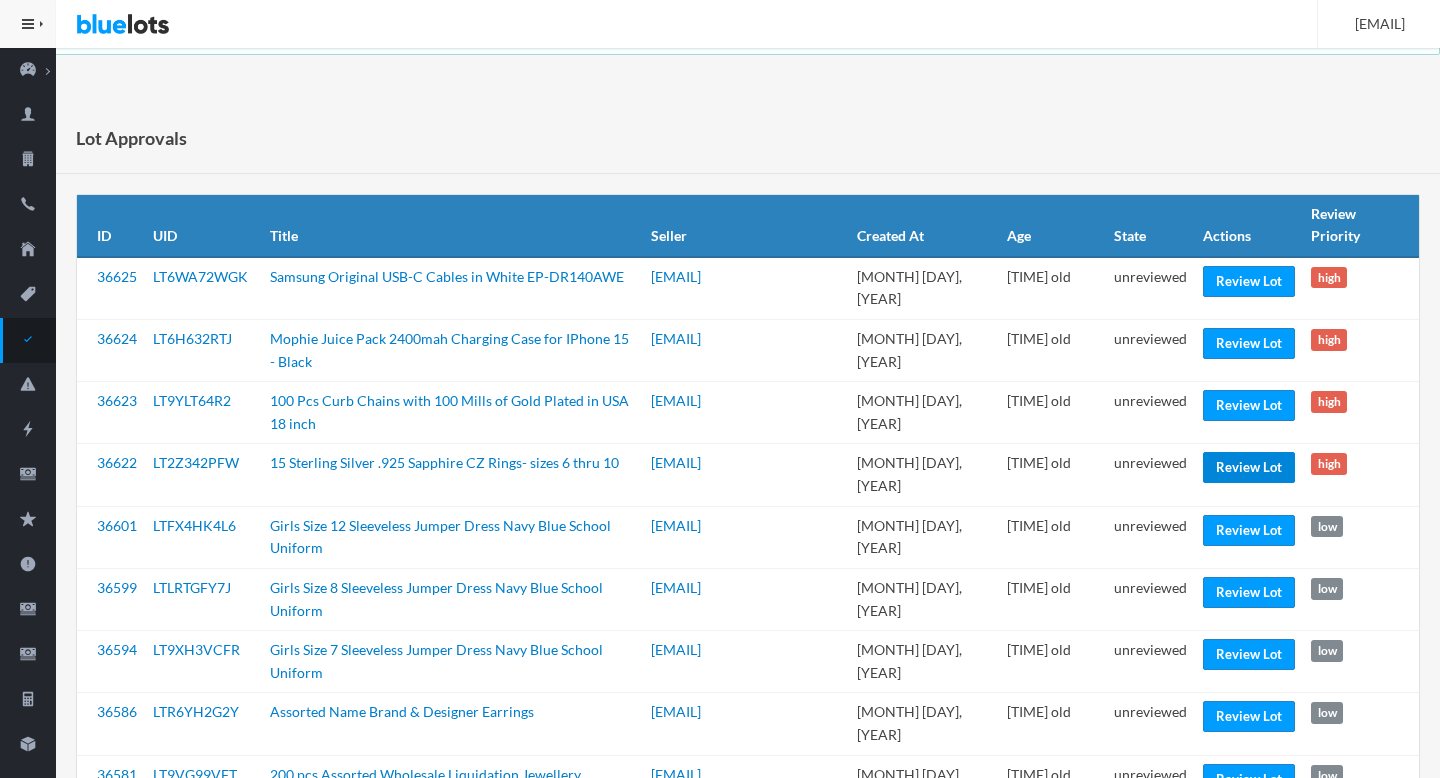 click on "Review Lot" at bounding box center [1249, 467] 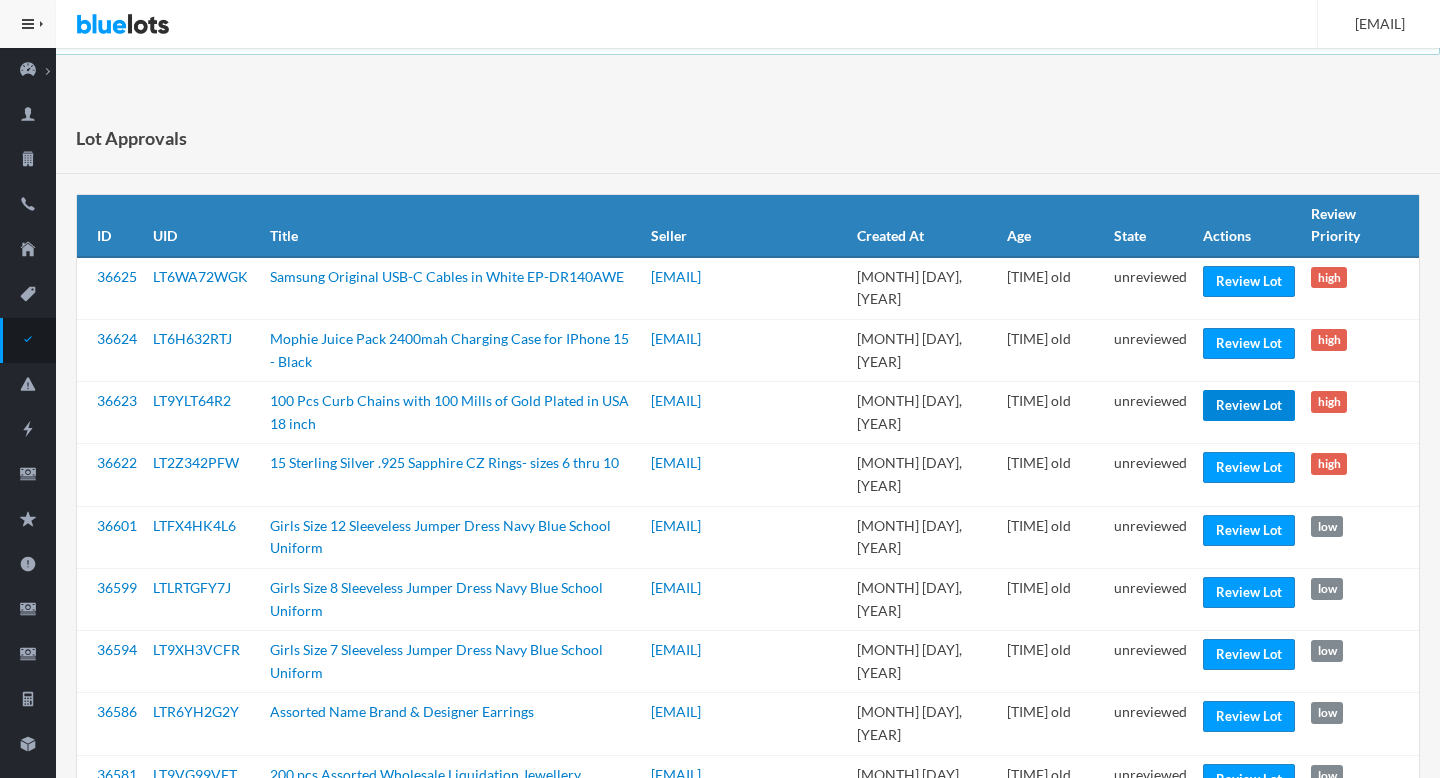 click on "Review Lot" at bounding box center [1249, 405] 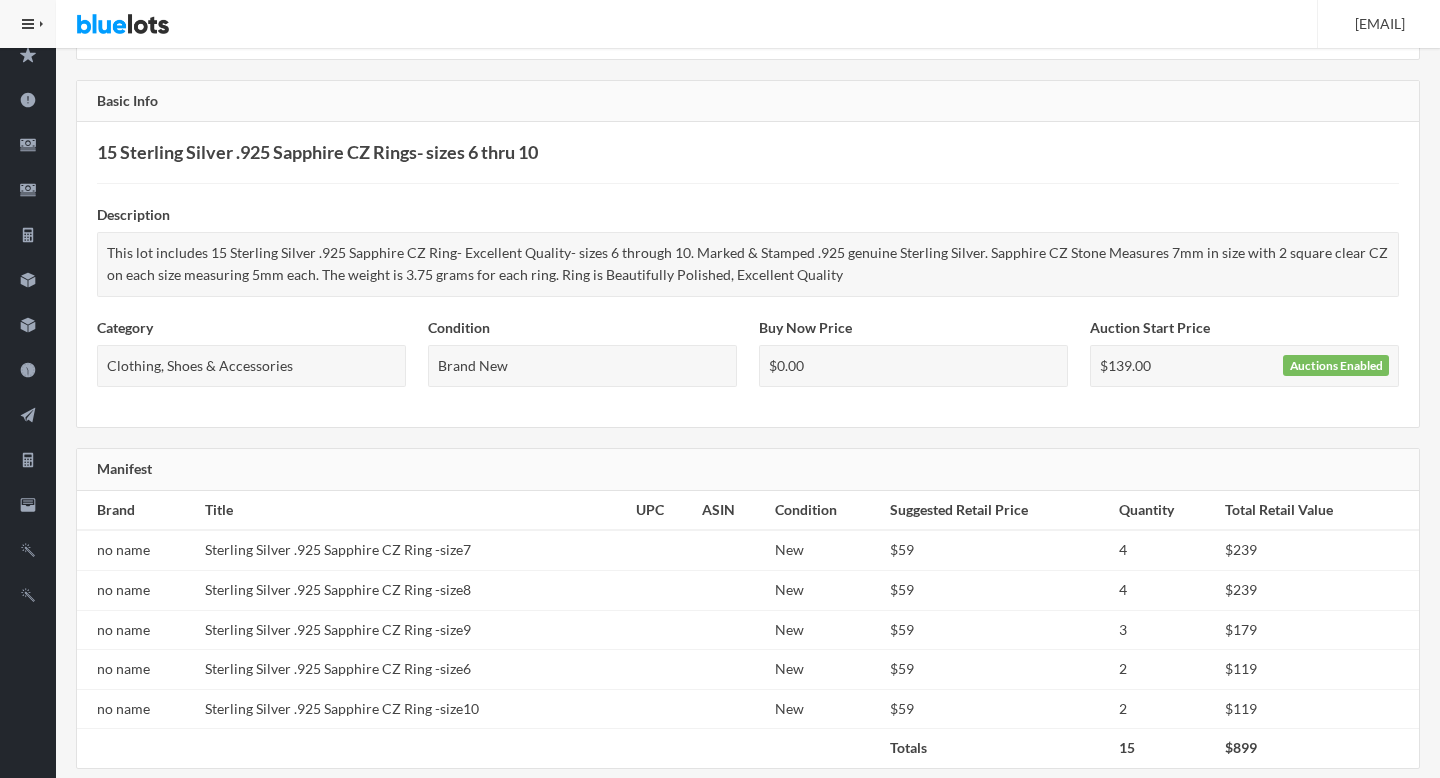 scroll, scrollTop: 0, scrollLeft: 0, axis: both 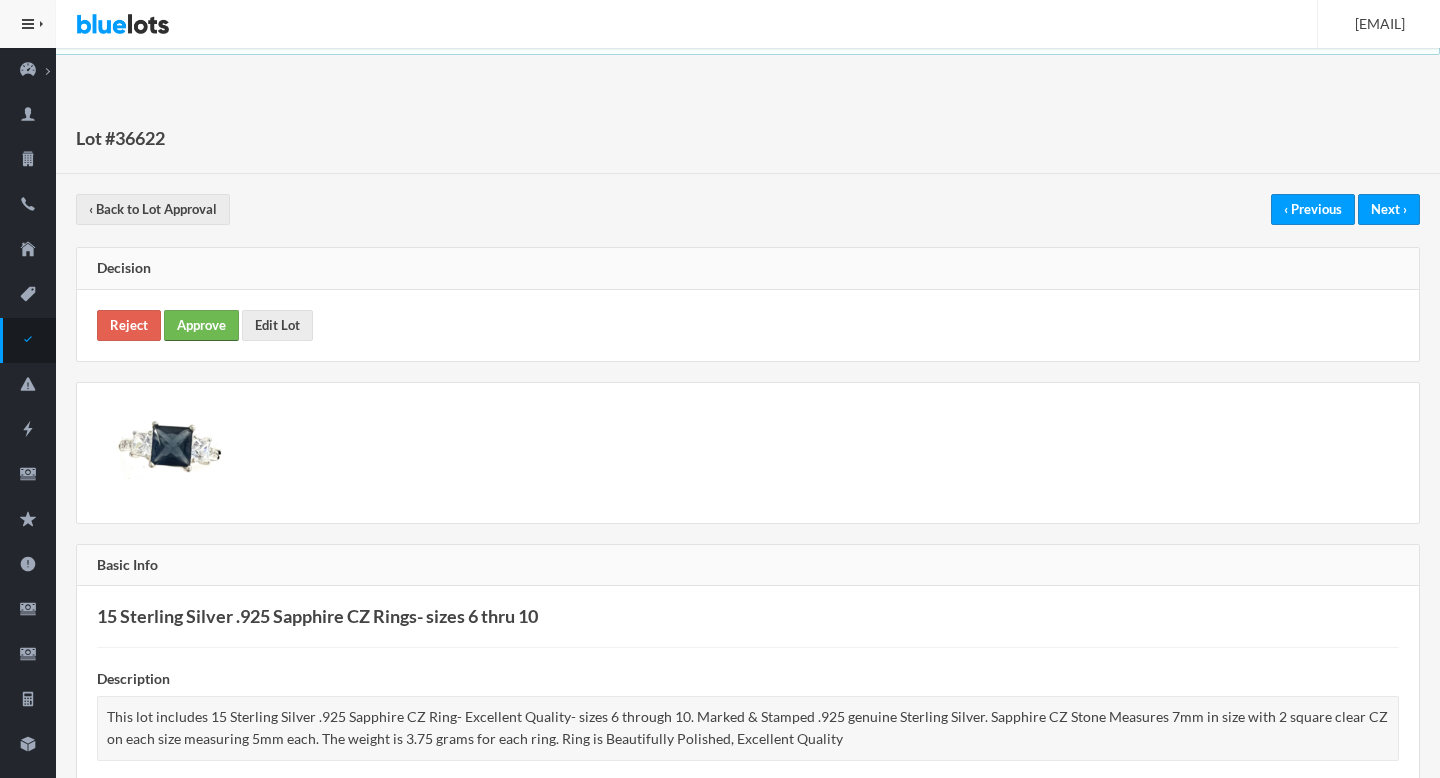 click on "Approve" at bounding box center (201, 325) 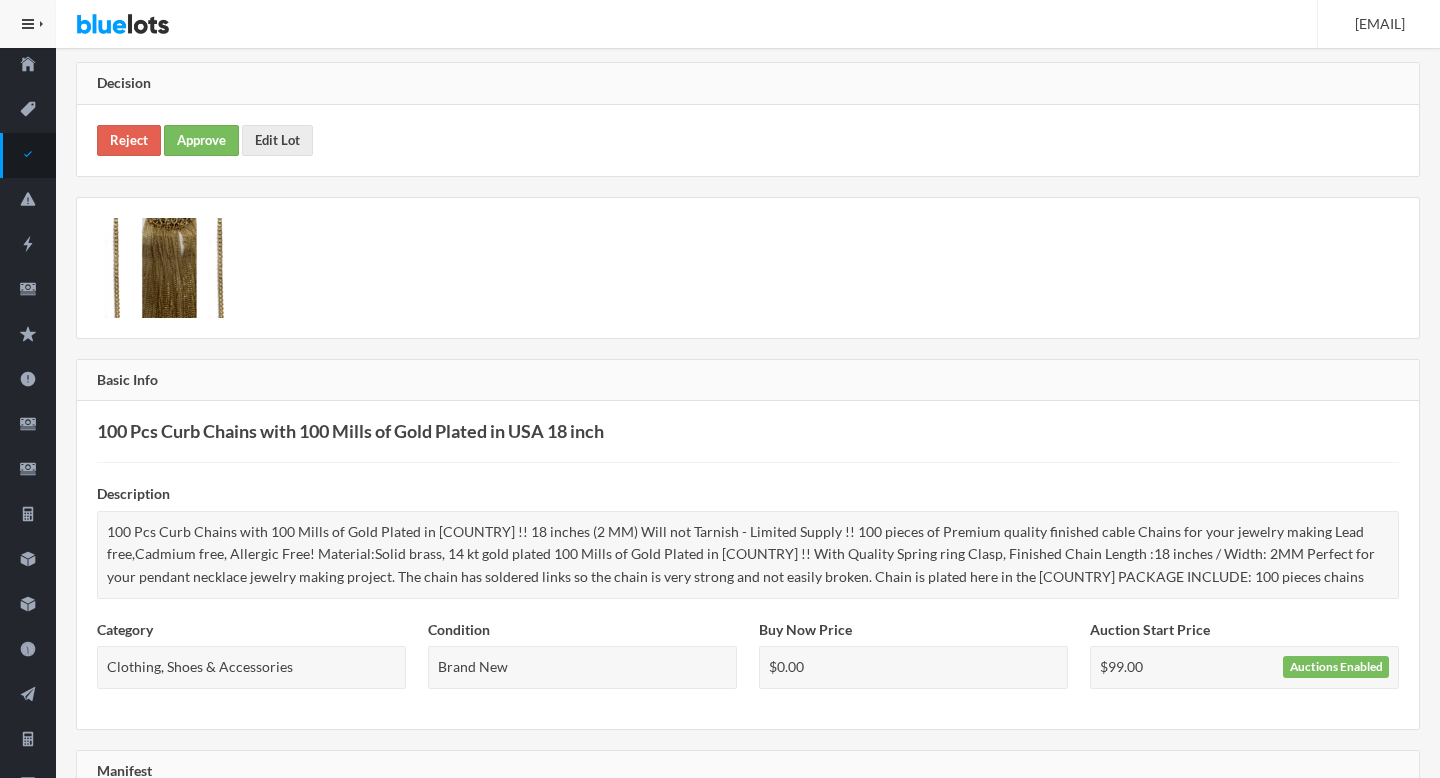 scroll, scrollTop: 0, scrollLeft: 0, axis: both 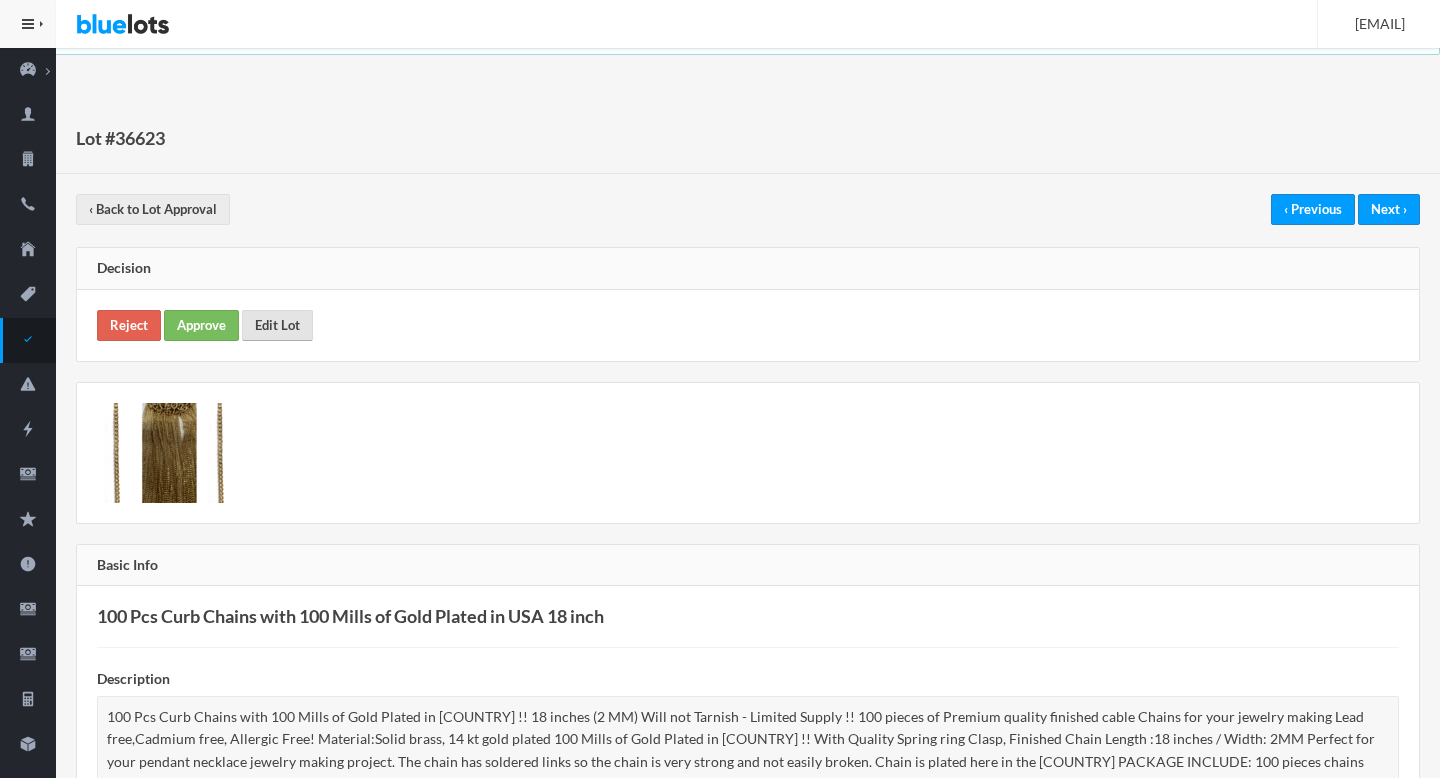 click on "Edit Lot" at bounding box center [277, 325] 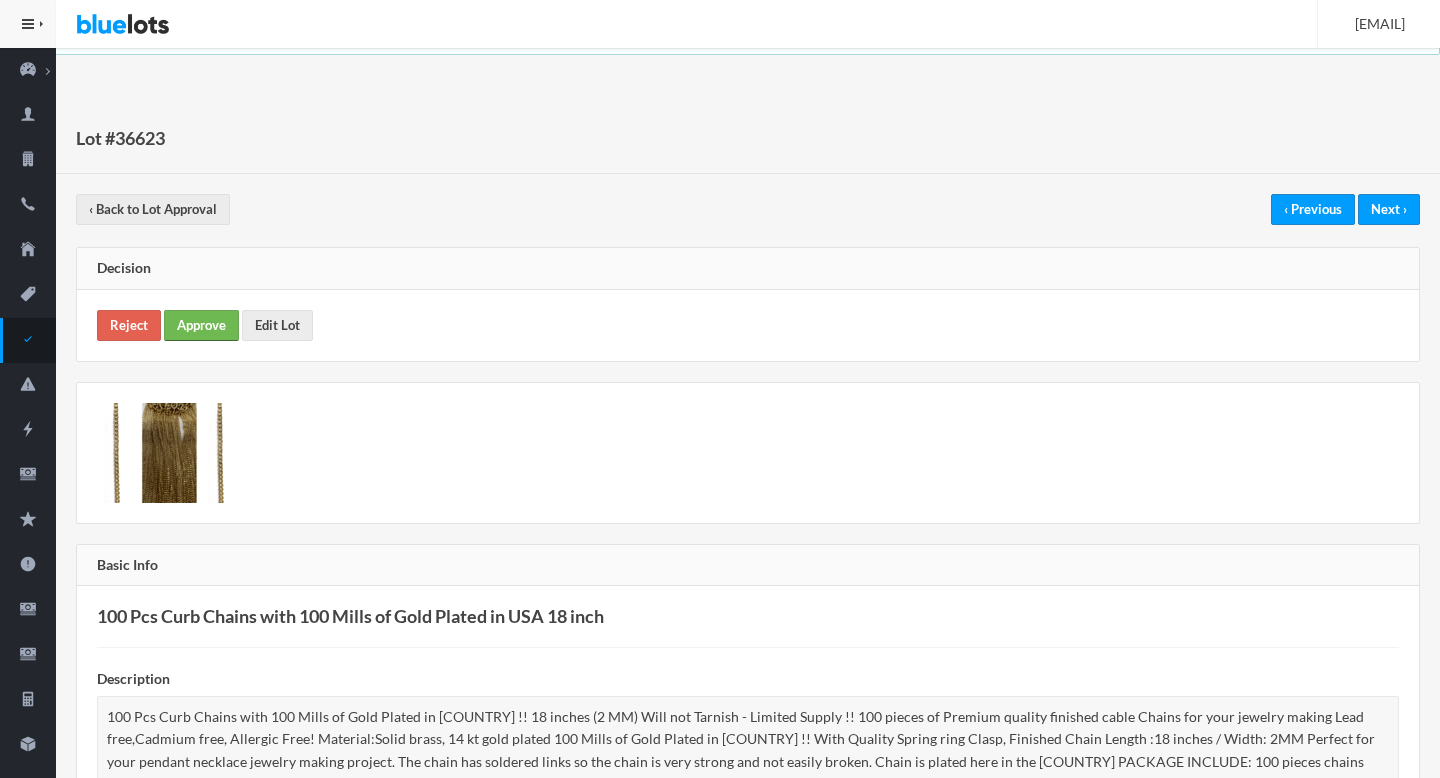 click on "Approve" at bounding box center [201, 325] 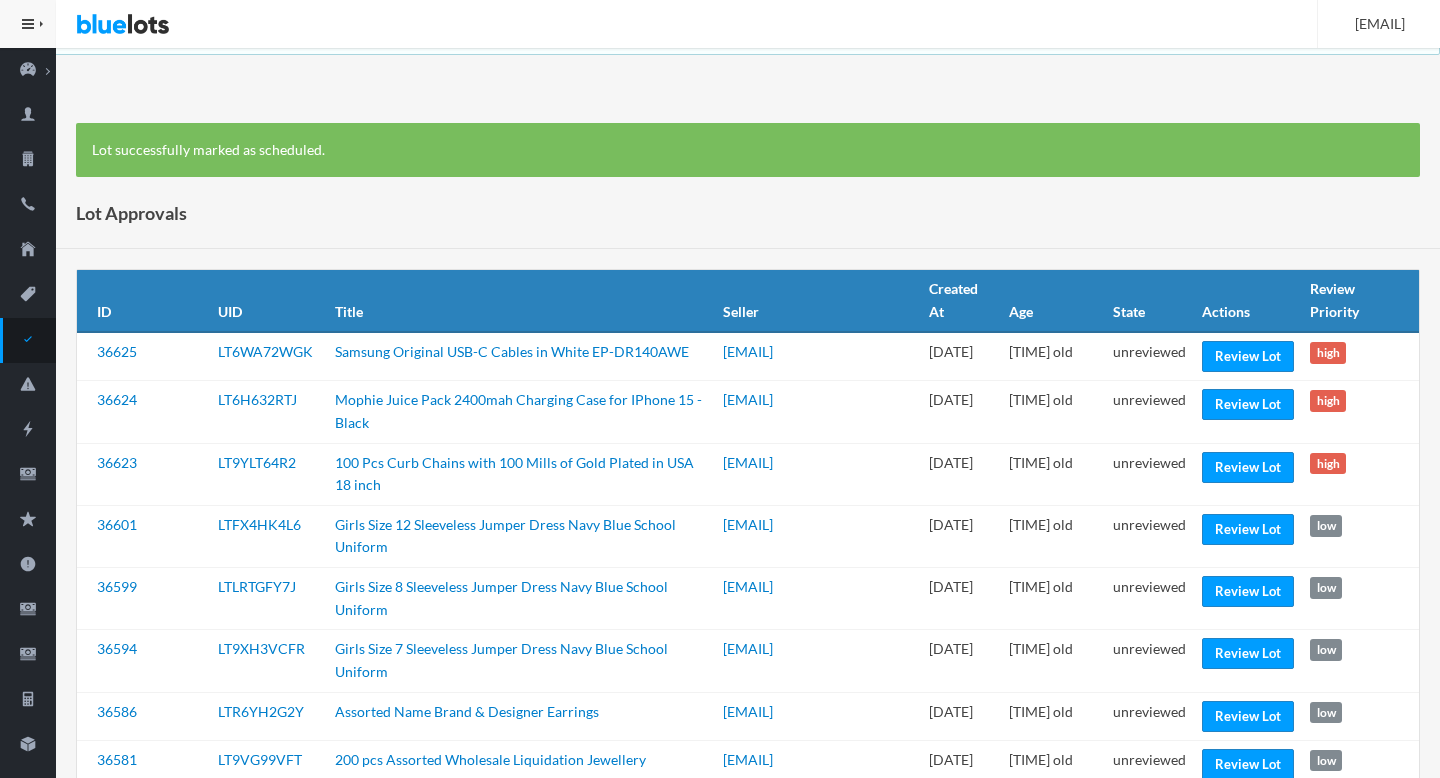 scroll, scrollTop: 0, scrollLeft: 0, axis: both 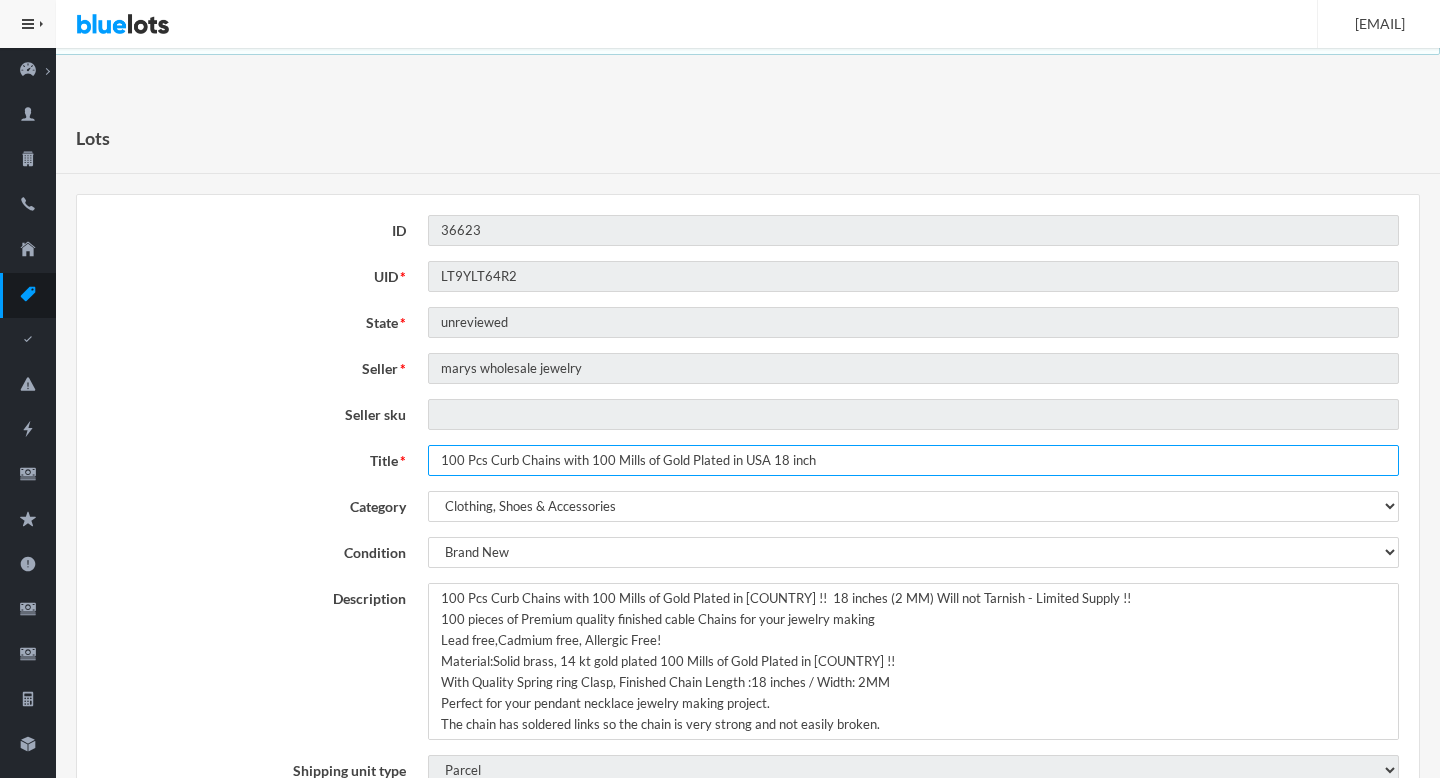 click on "100 Pcs Curb Chains with 100 Mills of Gold Plated in USA 18 inch" at bounding box center [913, 460] 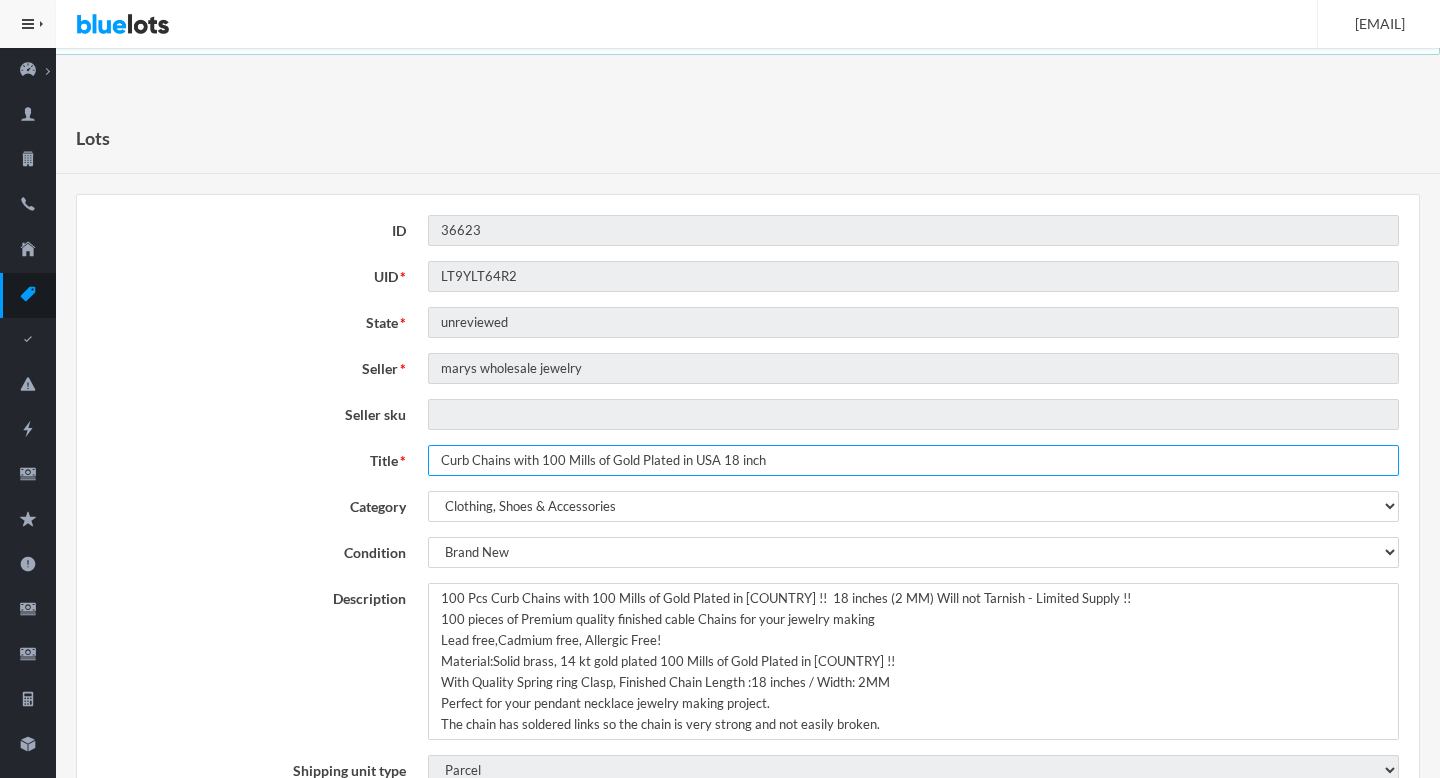 type on "Curb Chains with 100 Mills of Gold Plated in USA 18 inch" 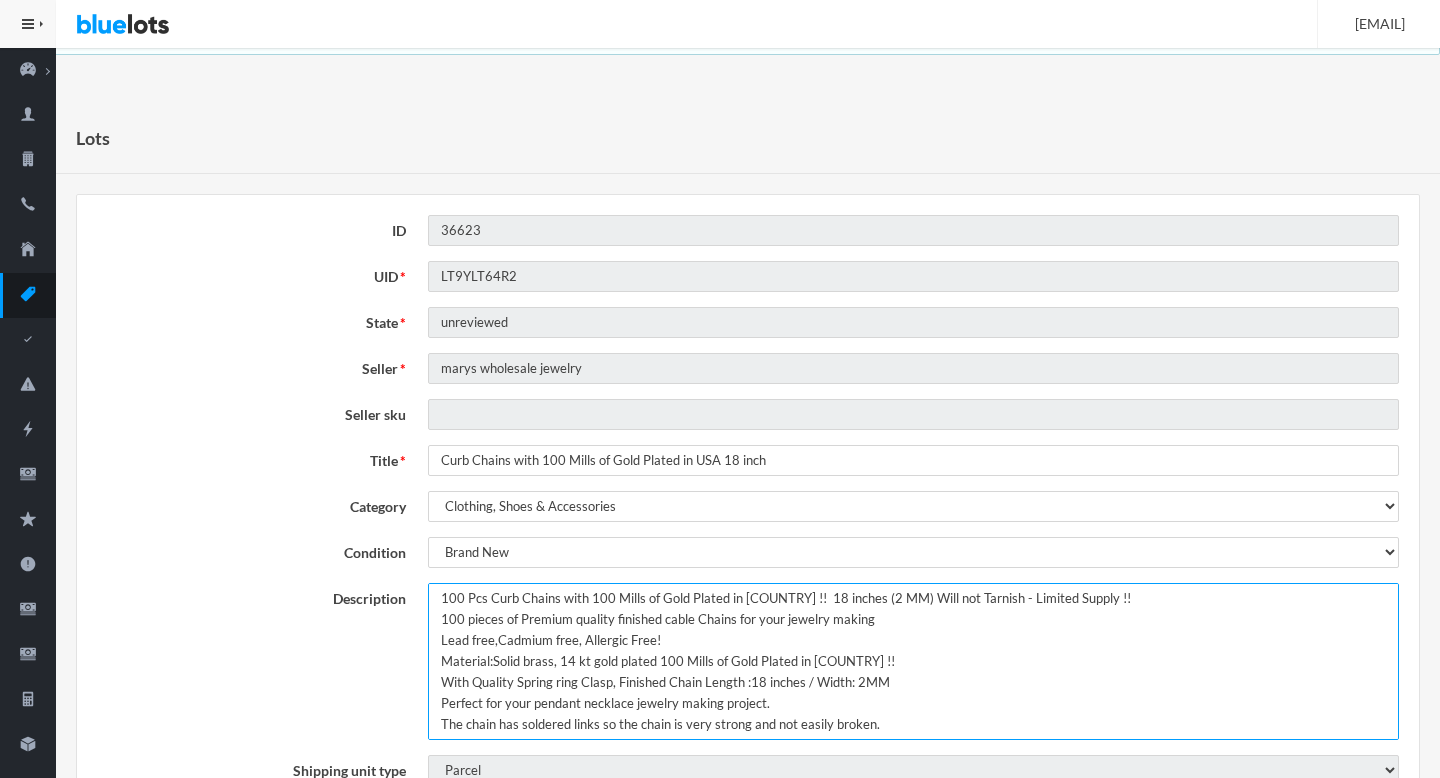 click on "100 Pcs Curb Chains with 100 Mills of Gold Plated in USA !!  18 inches (2 MM) Will not Tarnish - Limited Supply !!
100 pieces of Premium quality finished cable Chains for your jewelry making
Lead free,Cadmium free, Allergic Free!
Material:Solid brass, 14 kt gold plated 100 Mills of Gold Plated in USA !!
With Quality Spring ring Clasp, Finished Chain Length :18 inches / Width: 2MM
Perfect for your pendant necklace jewelry making project.
The chain has soldered links so the chain is very strong and not easily broken.
Chain is plated here in the USA PACKAGE INCLUDE: 100 pieces chains" at bounding box center [913, 661] 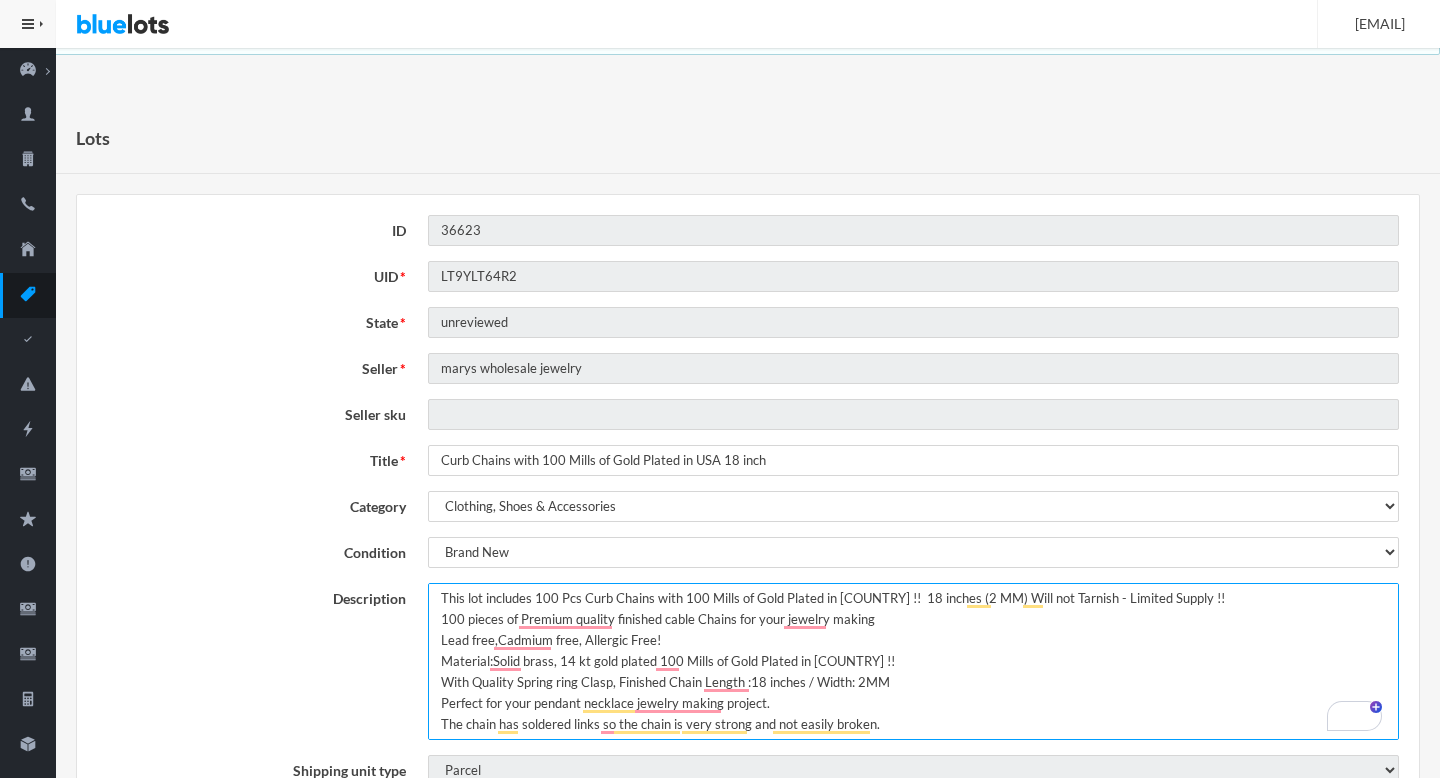 click on "100 Pcs Curb Chains with 100 Mills of Gold Plated in USA !!  18 inches (2 MM) Will not Tarnish - Limited Supply !!
100 pieces of Premium quality finished cable Chains for your jewelry making
Lead free,Cadmium free, Allergic Free!
Material:Solid brass, 14 kt gold plated 100 Mills of Gold Plated in USA !!
With Quality Spring ring Clasp, Finished Chain Length :18 inches / Width: 2MM
Perfect for your pendant necklace jewelry making project.
The chain has soldered links so the chain is very strong and not easily broken.
Chain is plated here in the USA PACKAGE INCLUDE: 100 pieces chains" at bounding box center [913, 661] 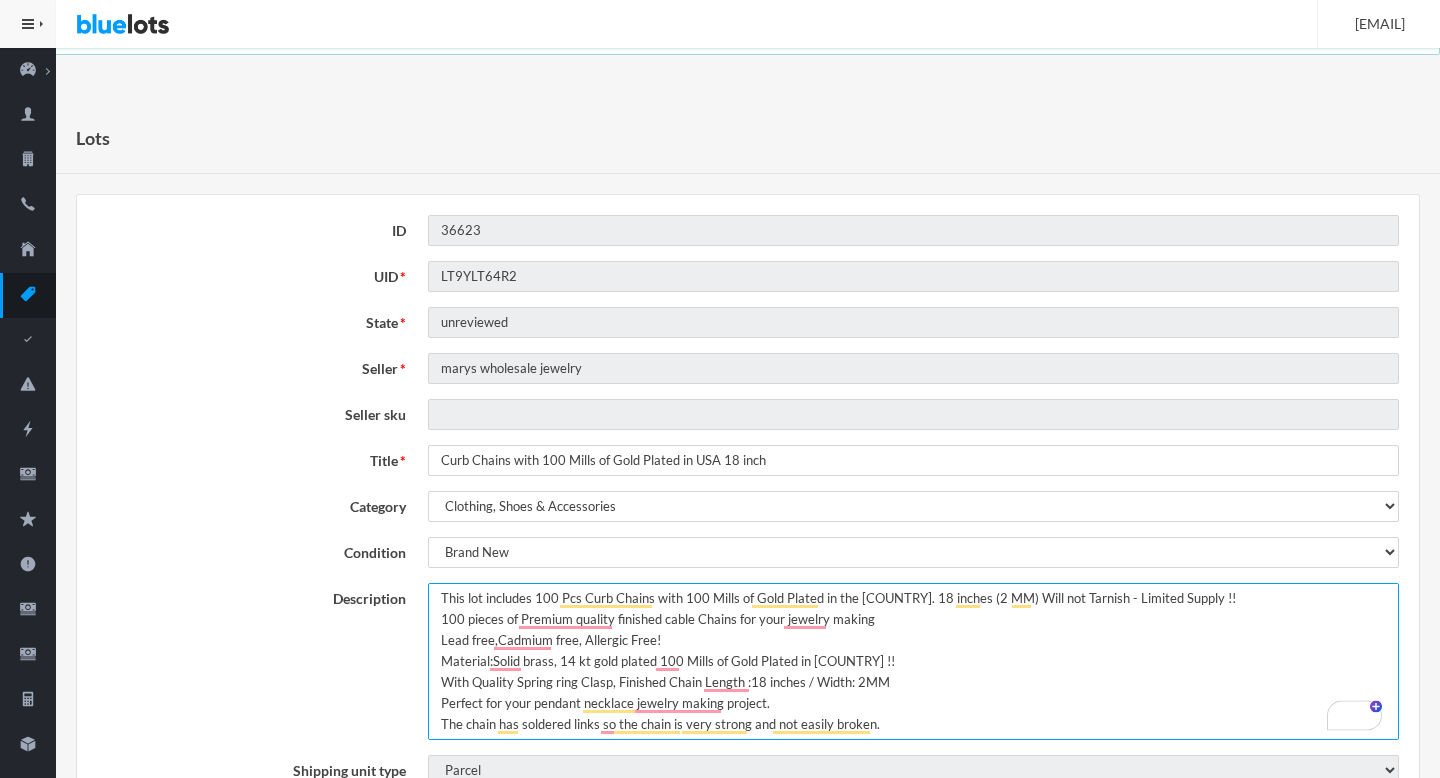 click on "100 Pcs Curb Chains with 100 Mills of Gold Plated in USA !!  18 inches (2 MM) Will not Tarnish - Limited Supply !!
100 pieces of Premium quality finished cable Chains for your jewelry making
Lead free,Cadmium free, Allergic Free!
Material:Solid brass, 14 kt gold plated 100 Mills of Gold Plated in USA !!
With Quality Spring ring Clasp, Finished Chain Length :18 inches / Width: 2MM
Perfect for your pendant necklace jewelry making project.
The chain has soldered links so the chain is very strong and not easily broken.
Chain is plated here in the USA PACKAGE INCLUDE: 100 pieces chains" at bounding box center [913, 661] 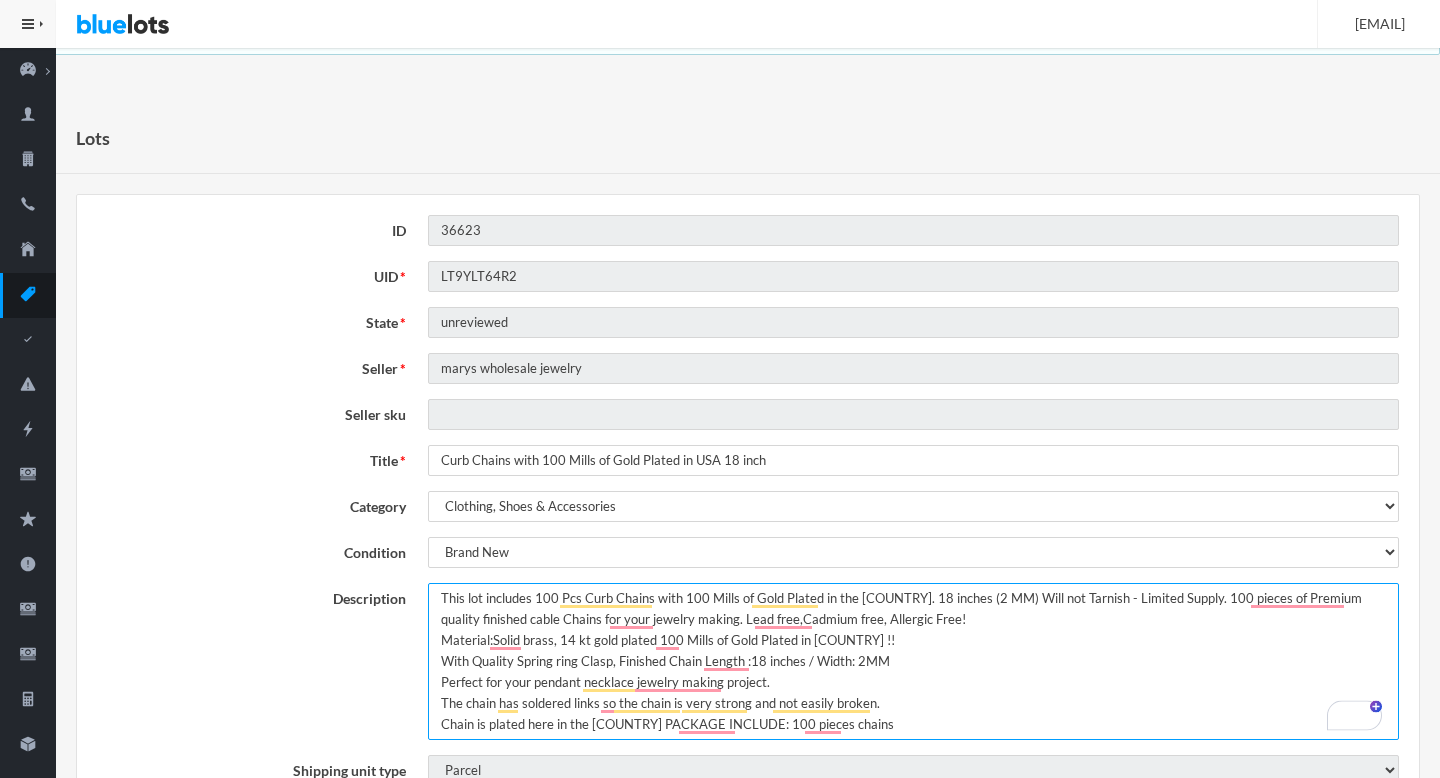 click on "100 Pcs Curb Chains with 100 Mills of Gold Plated in USA !!  18 inches (2 MM) Will not Tarnish - Limited Supply !!
100 pieces of Premium quality finished cable Chains for your jewelry making
Lead free,Cadmium free, Allergic Free!
Material:Solid brass, 14 kt gold plated 100 Mills of Gold Plated in USA !!
With Quality Spring ring Clasp, Finished Chain Length :18 inches / Width: 2MM
Perfect for your pendant necklace jewelry making project.
The chain has soldered links so the chain is very strong and not easily broken.
Chain is plated here in the USA PACKAGE INCLUDE: 100 pieces chains" at bounding box center (913, 661) 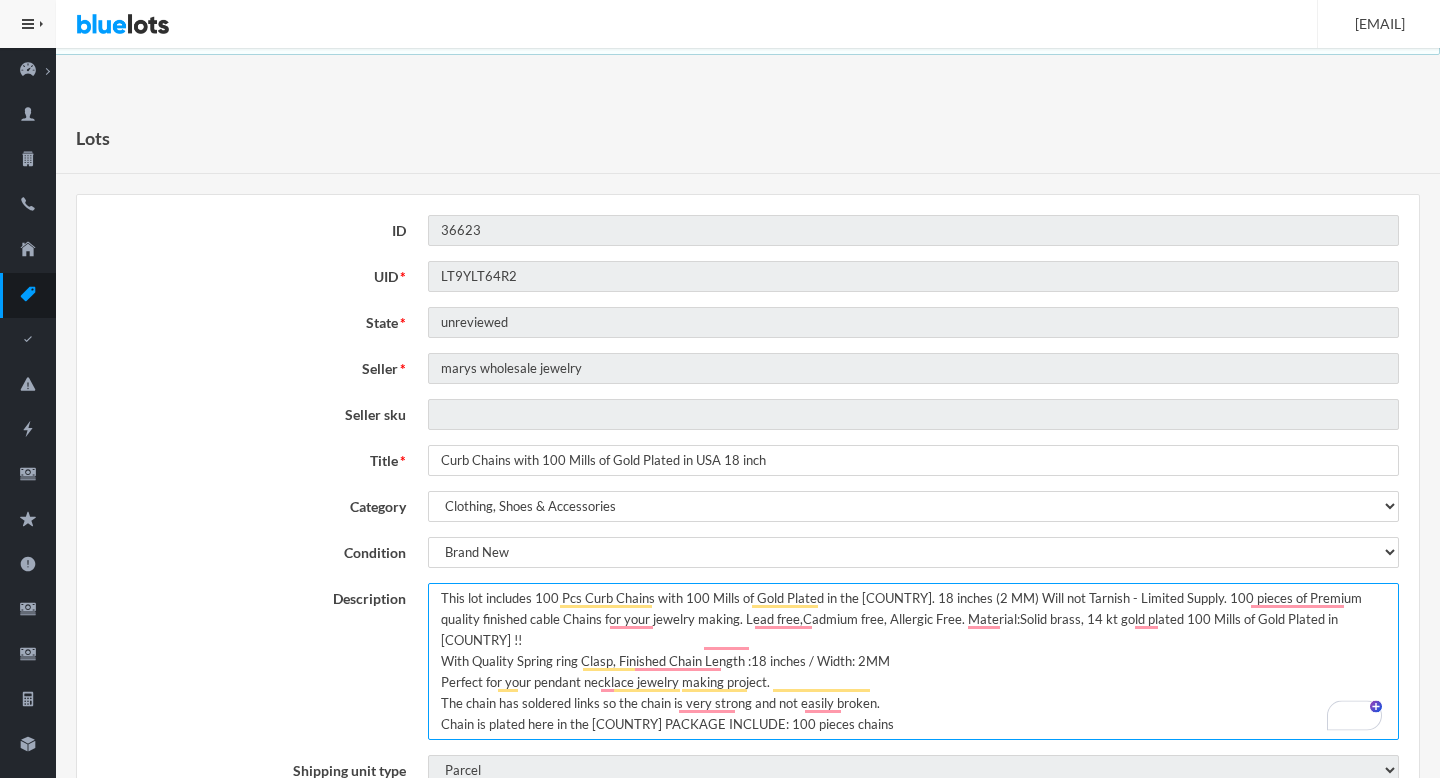 click on "100 Pcs Curb Chains with 100 Mills of Gold Plated in USA !!  18 inches (2 MM) Will not Tarnish - Limited Supply !!
100 pieces of Premium quality finished cable Chains for your jewelry making
Lead free,Cadmium free, Allergic Free!
Material:Solid brass, 14 kt gold plated 100 Mills of Gold Plated in USA !!
With Quality Spring ring Clasp, Finished Chain Length :18 inches / Width: 2MM
Perfect for your pendant necklace jewelry making project.
The chain has soldered links so the chain is very strong and not easily broken.
Chain is plated here in the USA PACKAGE INCLUDE: 100 pieces chains" at bounding box center [913, 661] 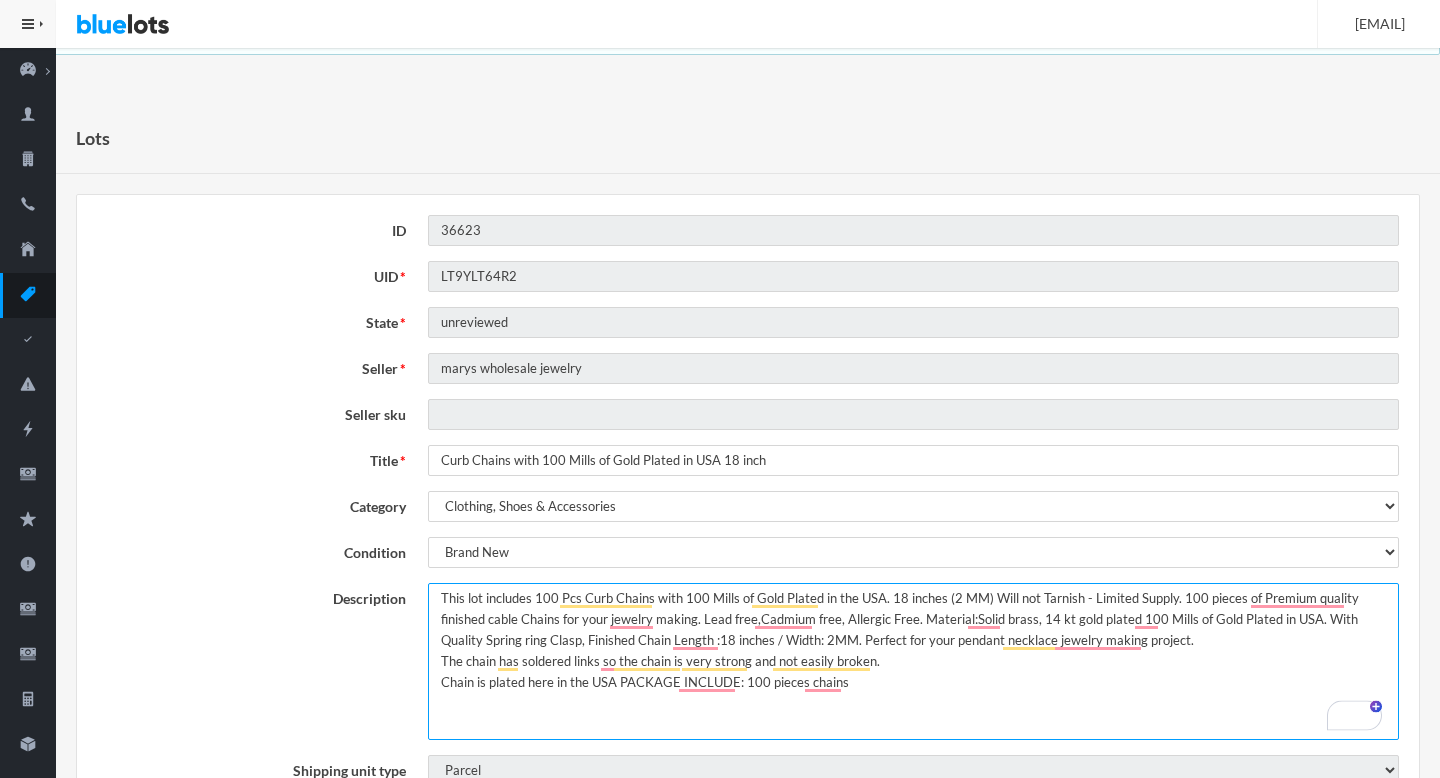 click on "100 Pcs Curb Chains with 100 Mills of Gold Plated in USA !!  18 inches (2 MM) Will not Tarnish - Limited Supply !!
100 pieces of Premium quality finished cable Chains for your jewelry making
Lead free,Cadmium free, Allergic Free!
Material:Solid brass, 14 kt gold plated 100 Mills of Gold Plated in USA !!
With Quality Spring ring Clasp, Finished Chain Length :18 inches / Width: 2MM
Perfect for your pendant necklace jewelry making project.
The chain has soldered links so the chain is very strong and not easily broken.
Chain is plated here in the USA PACKAGE INCLUDE: 100 pieces chains" at bounding box center [913, 661] 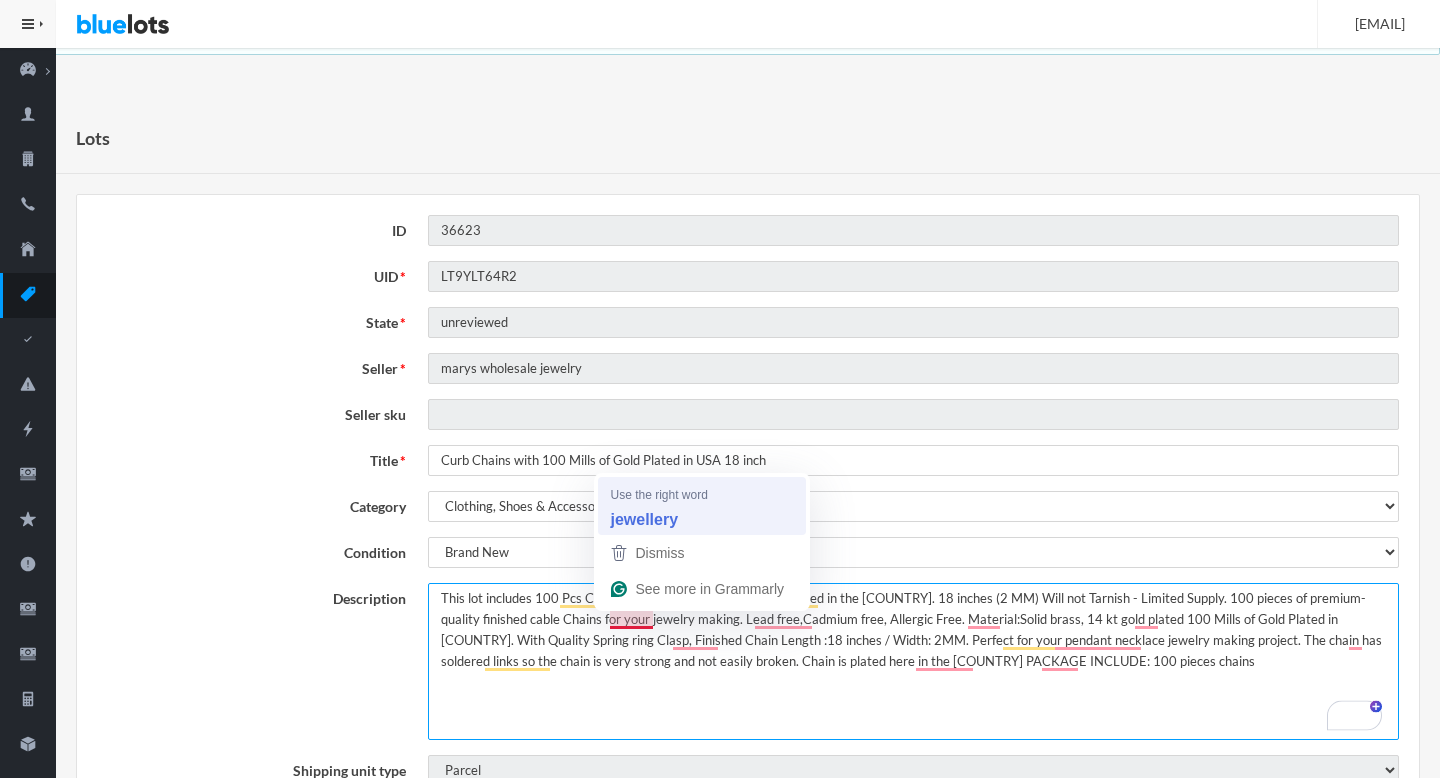 type on "This lot includes 100 Pcs Curb Chains with 100 Mills of Gold Plated in the USA. 18 inches (2 MM) Will not Tarnish - Limited Supply. 100 pieces of premium-quality finished cable Chains for your jewellery making. Lead free,Cadmium free, Allergic Free. Material:Solid brass, 14 kt gold plated 100 Mills of Gold Plated in USA. With Quality Spring ring Clasp, Finished Chain Length :18 inches / Width: 2MM. Perfect for your pendant necklace jewelry making project. The chain has soldered links so the chain is very strong and not easily broken. Chain is plated here in the USA PACKAGE INCLUDE: 100 pieces chains" 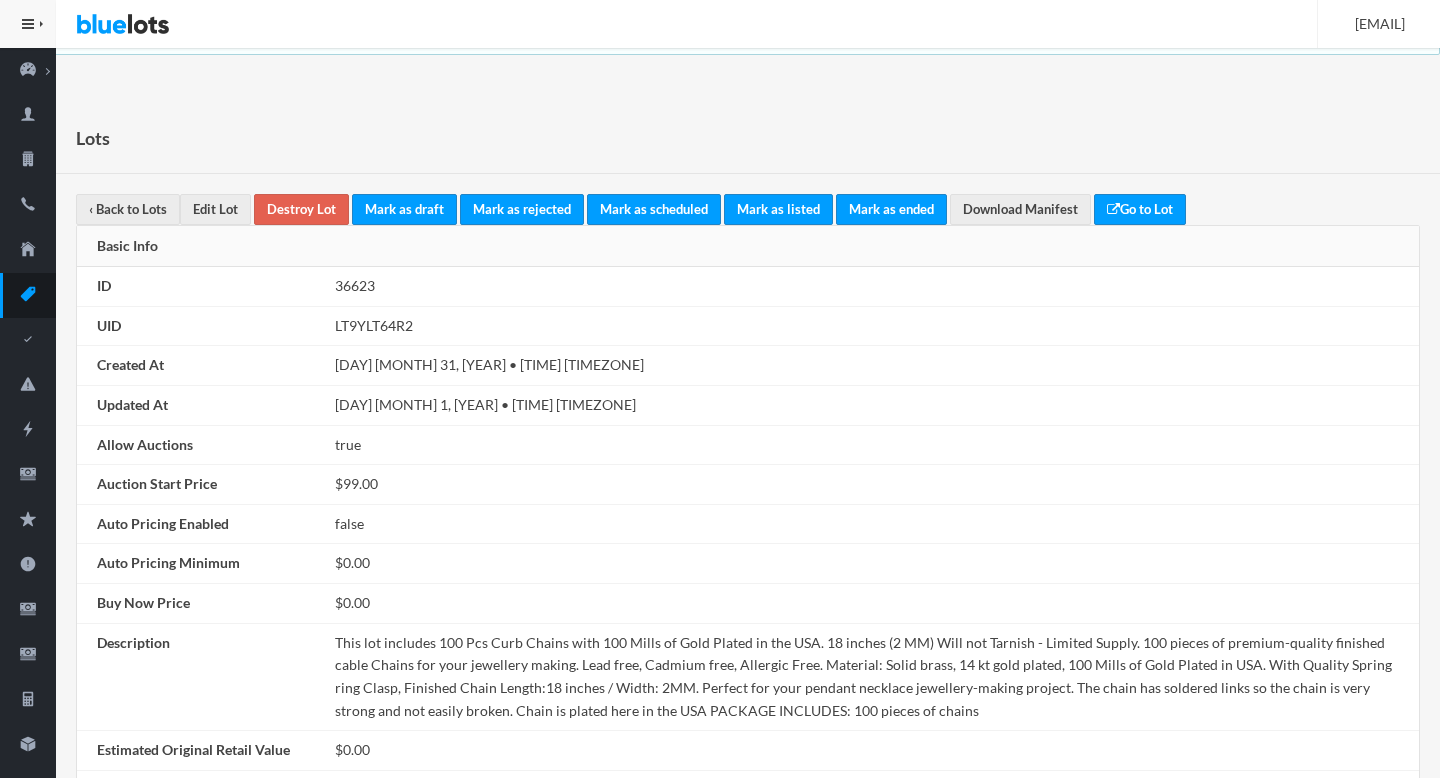 scroll, scrollTop: 0, scrollLeft: 0, axis: both 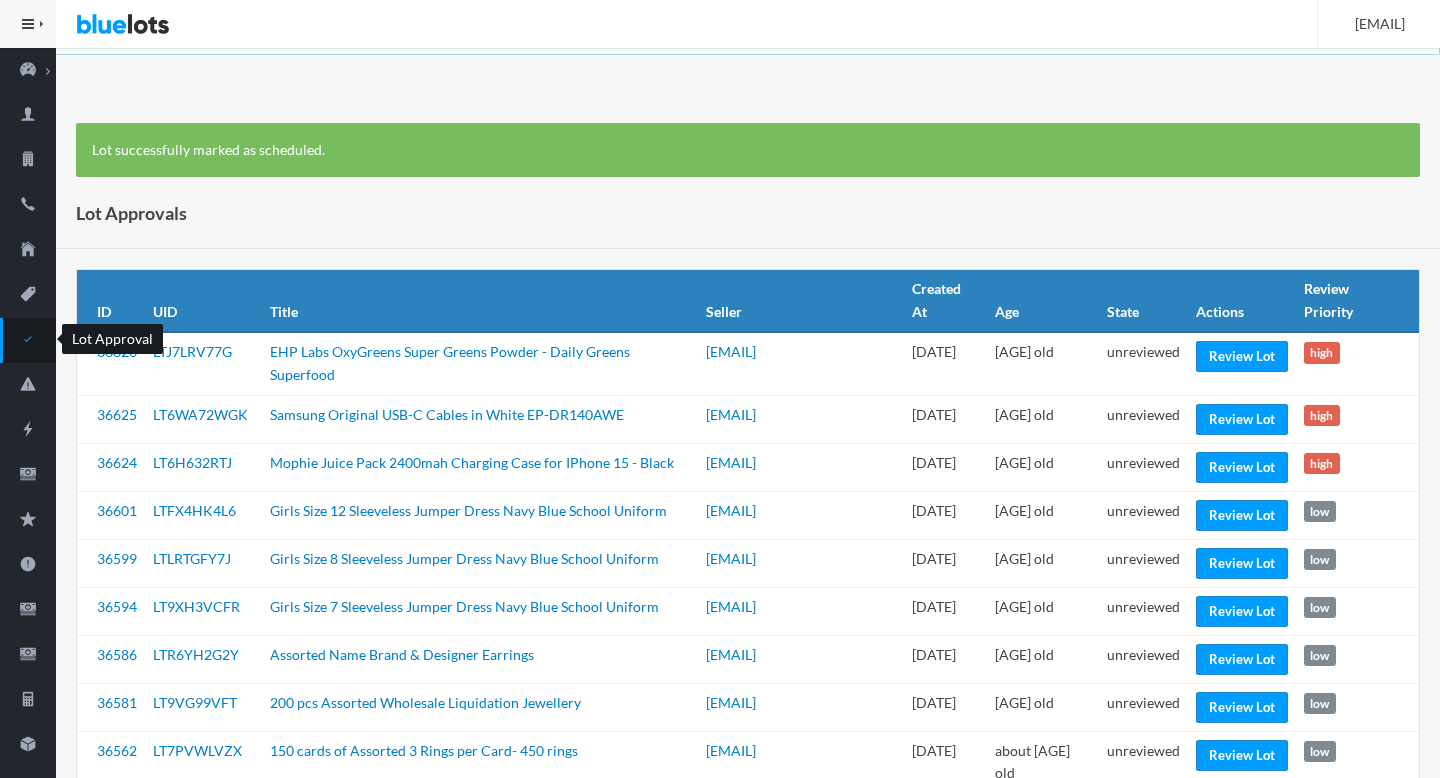 click 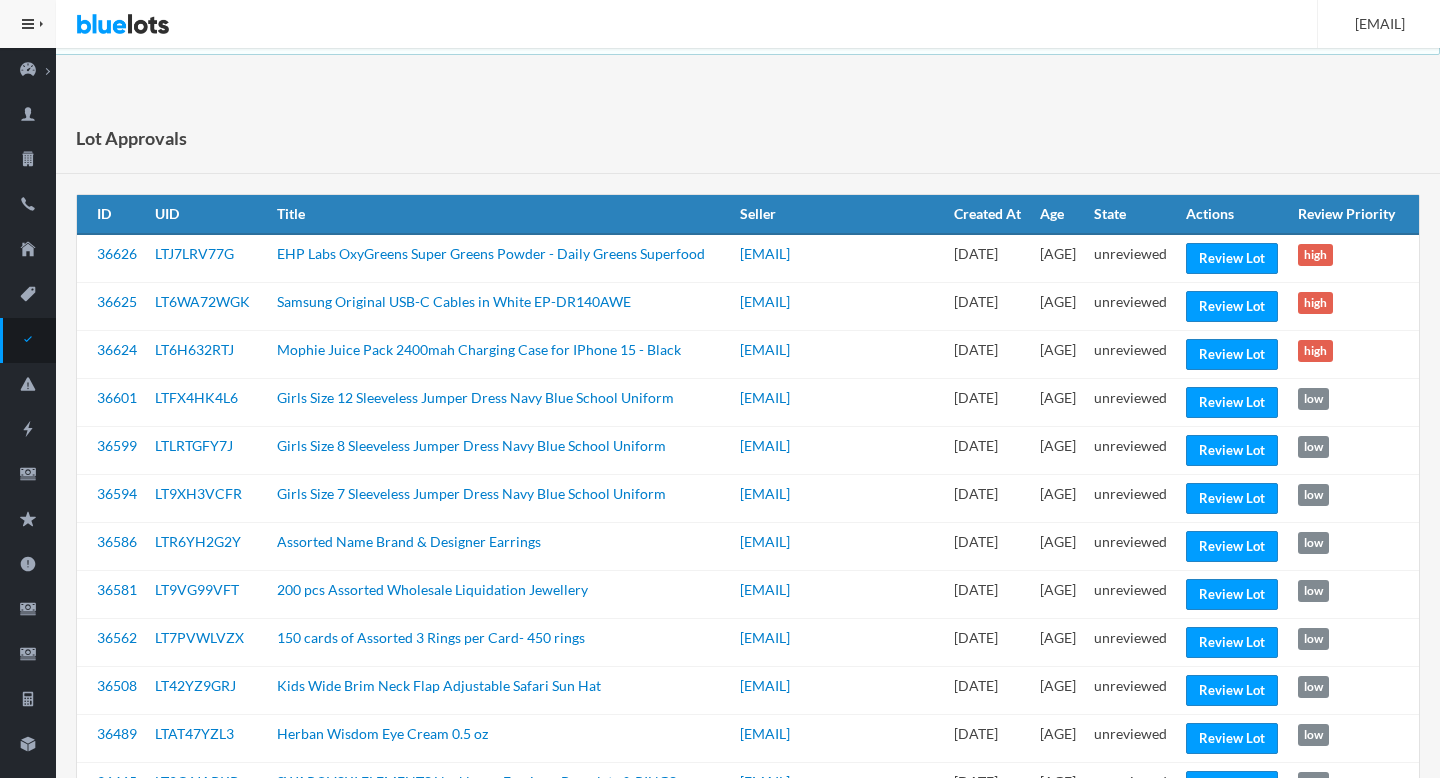 scroll, scrollTop: 0, scrollLeft: 0, axis: both 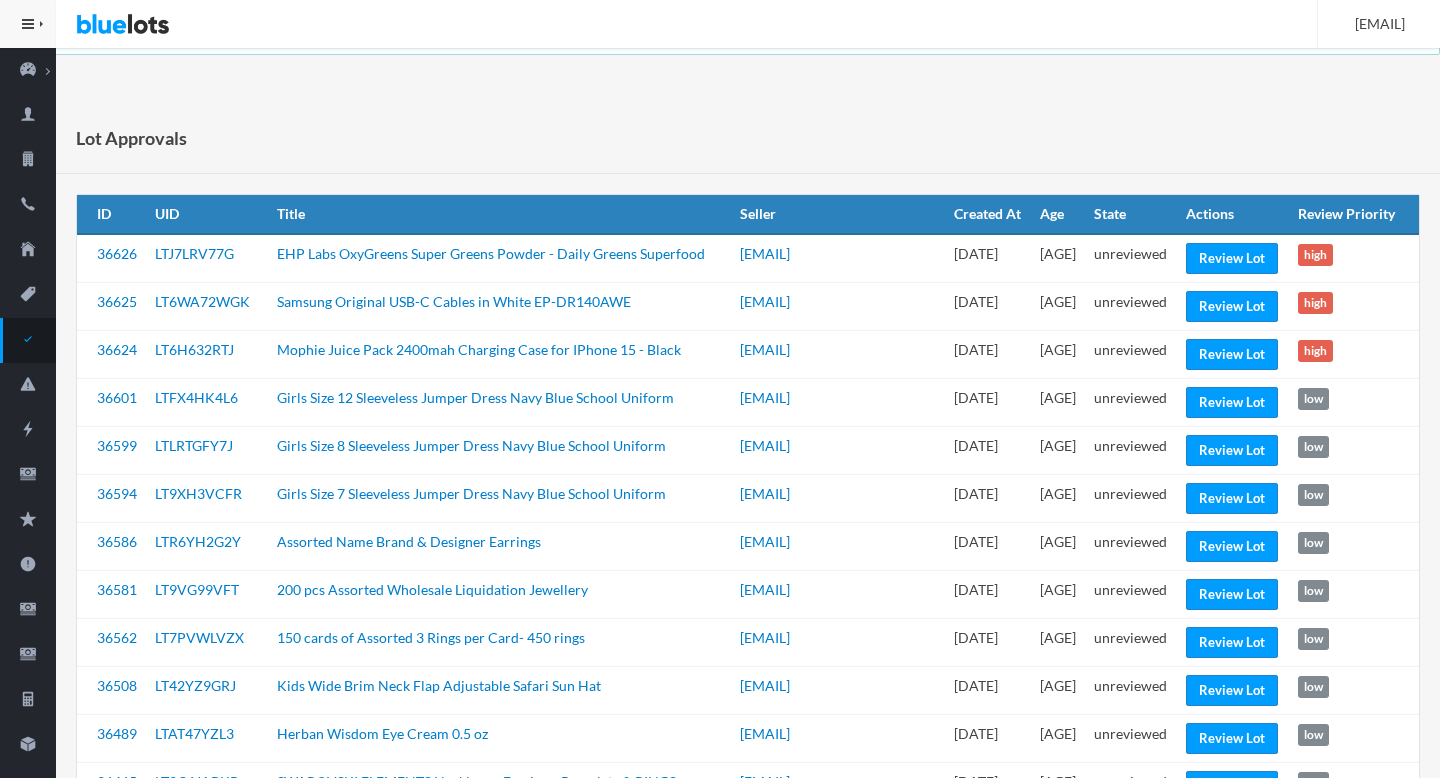 click 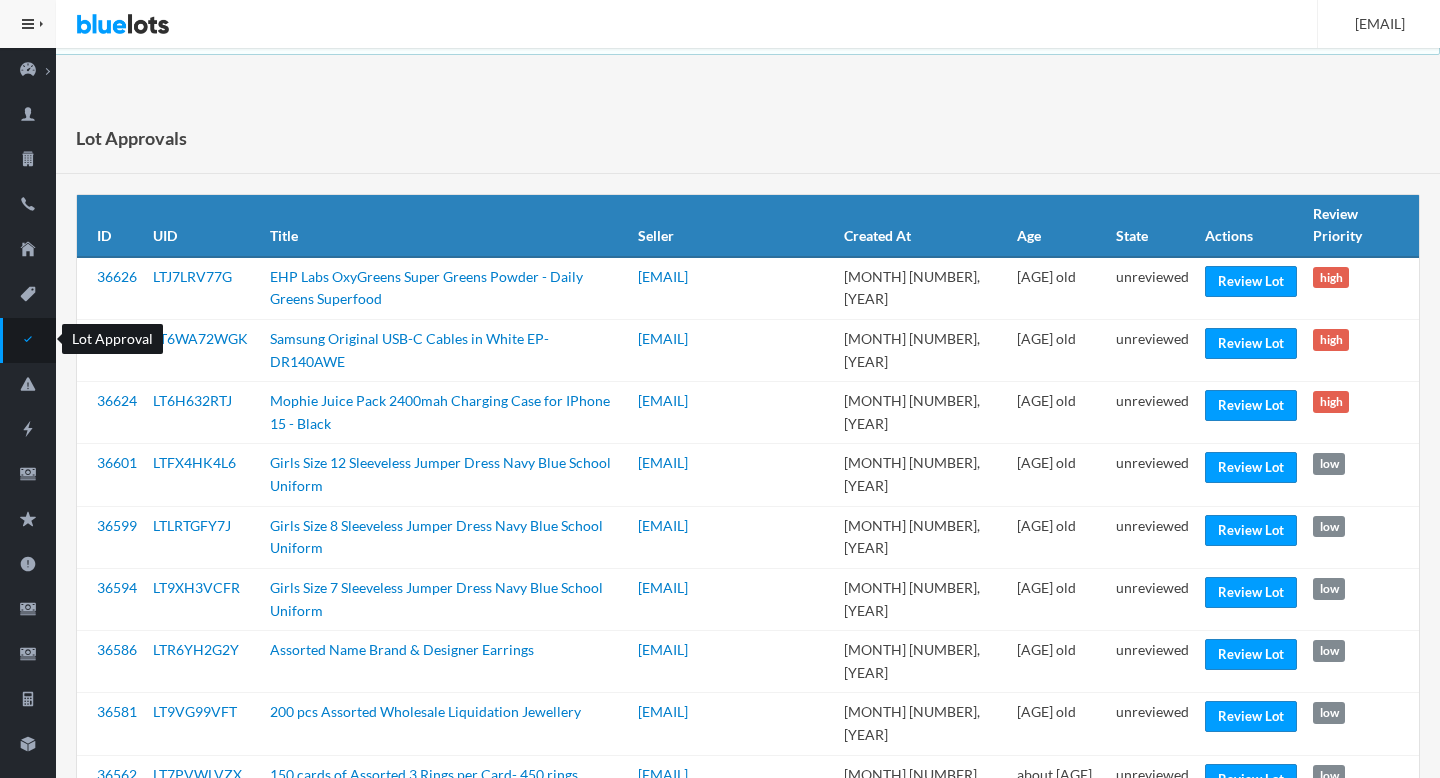 scroll, scrollTop: 0, scrollLeft: 0, axis: both 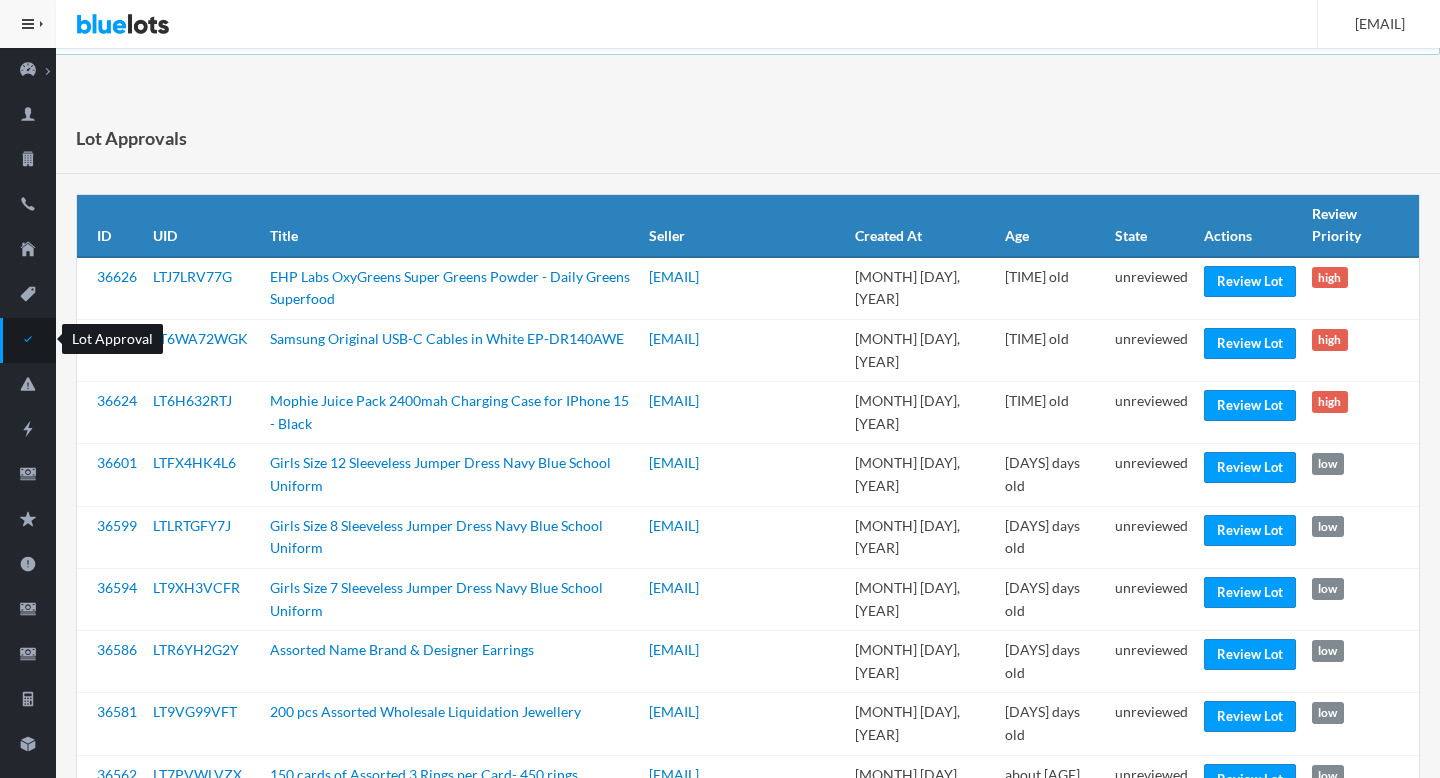click on "Lot Approval" at bounding box center (28, 340) 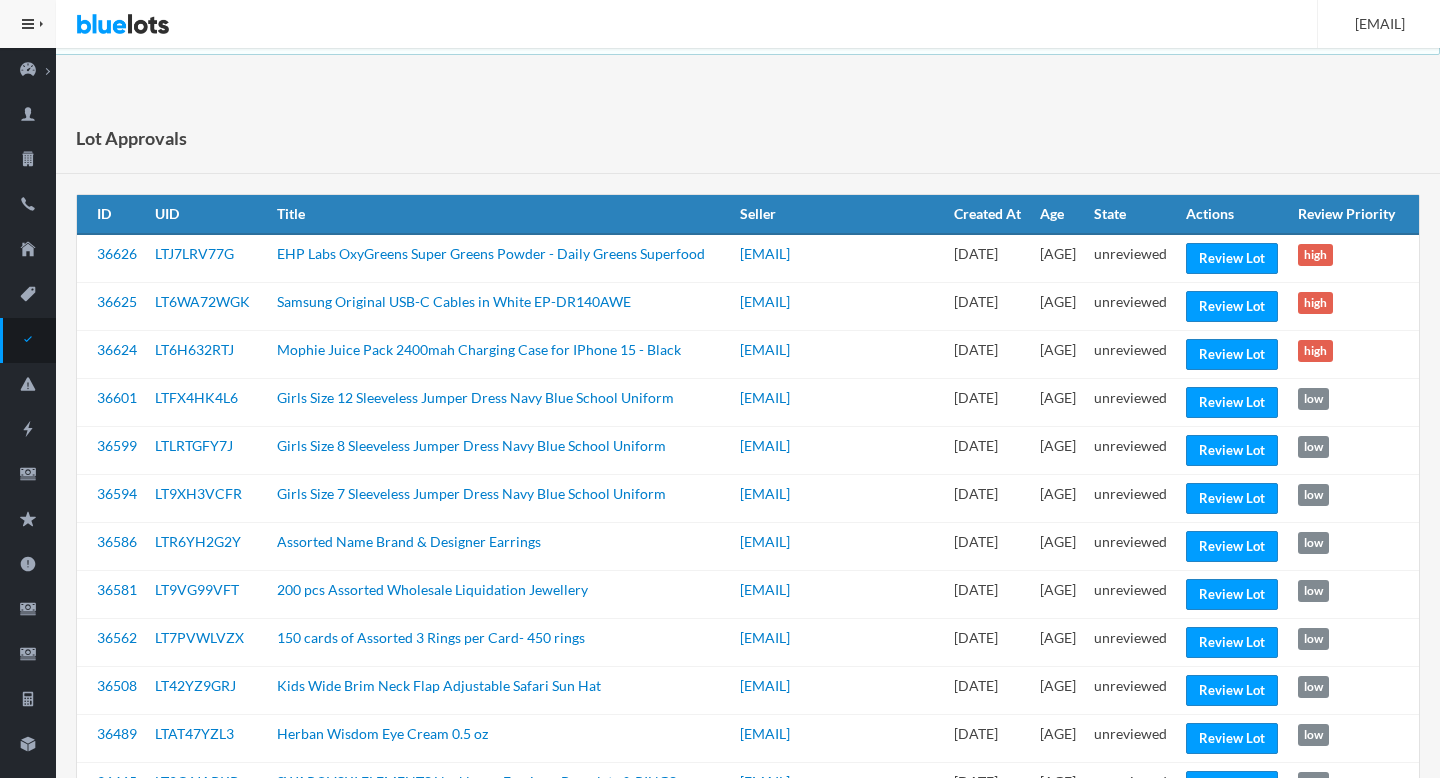 scroll, scrollTop: 0, scrollLeft: 0, axis: both 